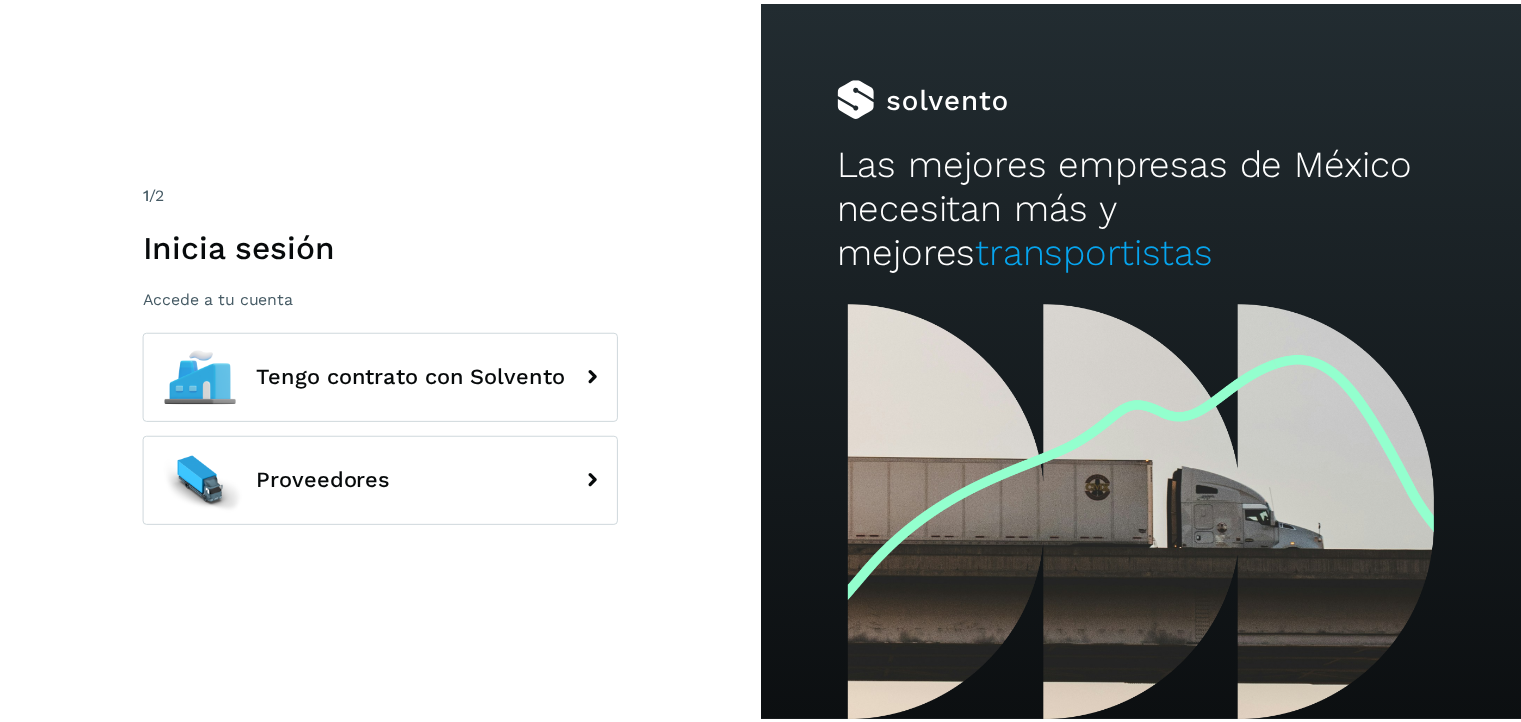 scroll, scrollTop: 0, scrollLeft: 0, axis: both 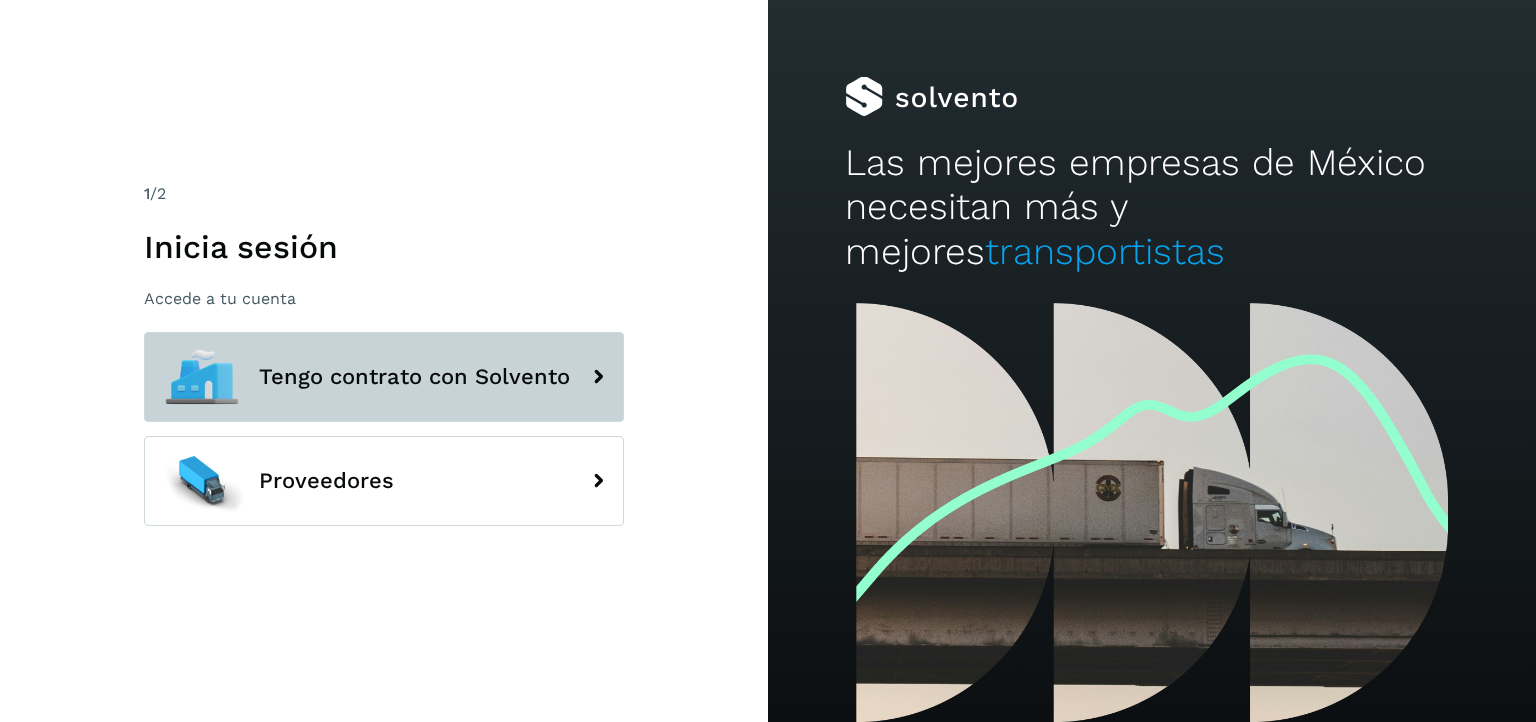 click on "Tengo contrato con Solvento" at bounding box center (384, 377) 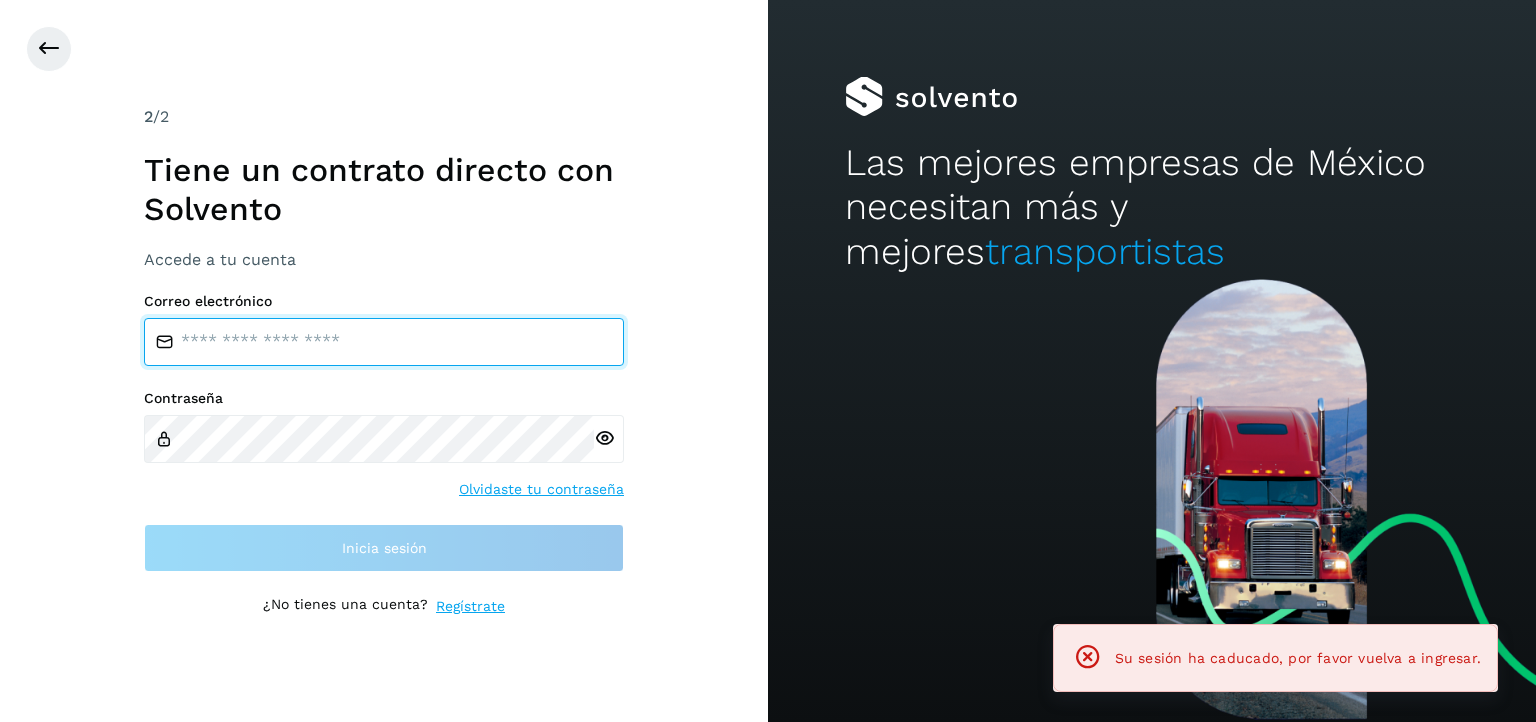 type on "**********" 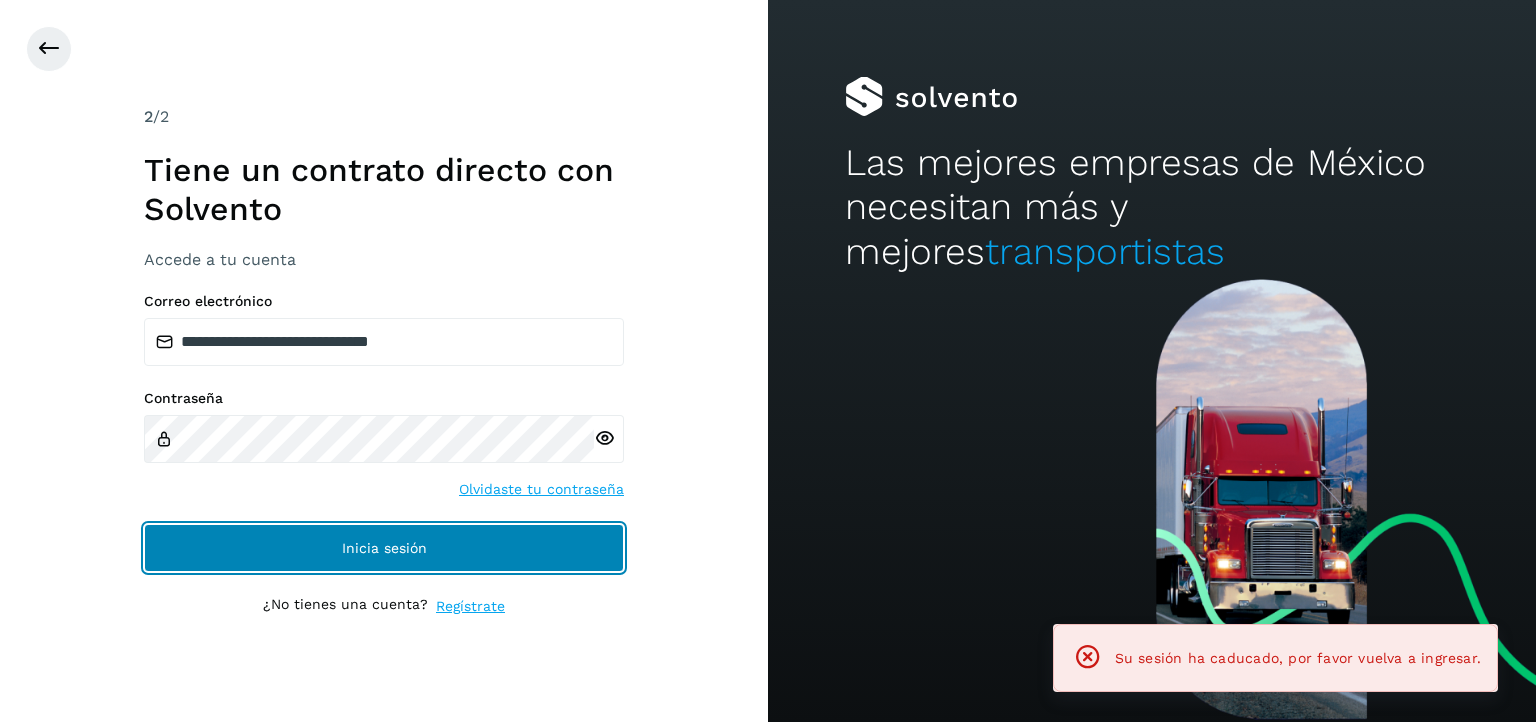 click on "Inicia sesión" at bounding box center [384, 548] 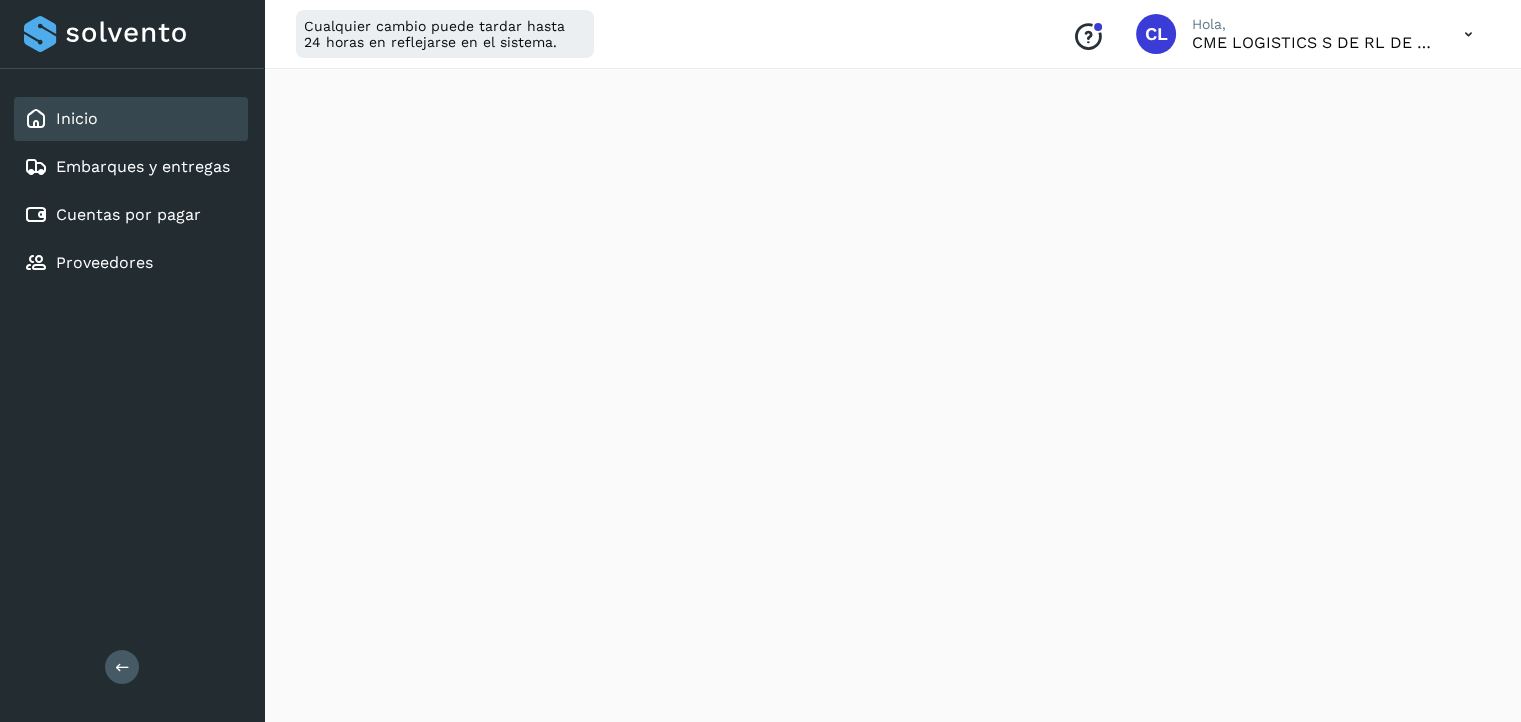 scroll, scrollTop: 460, scrollLeft: 0, axis: vertical 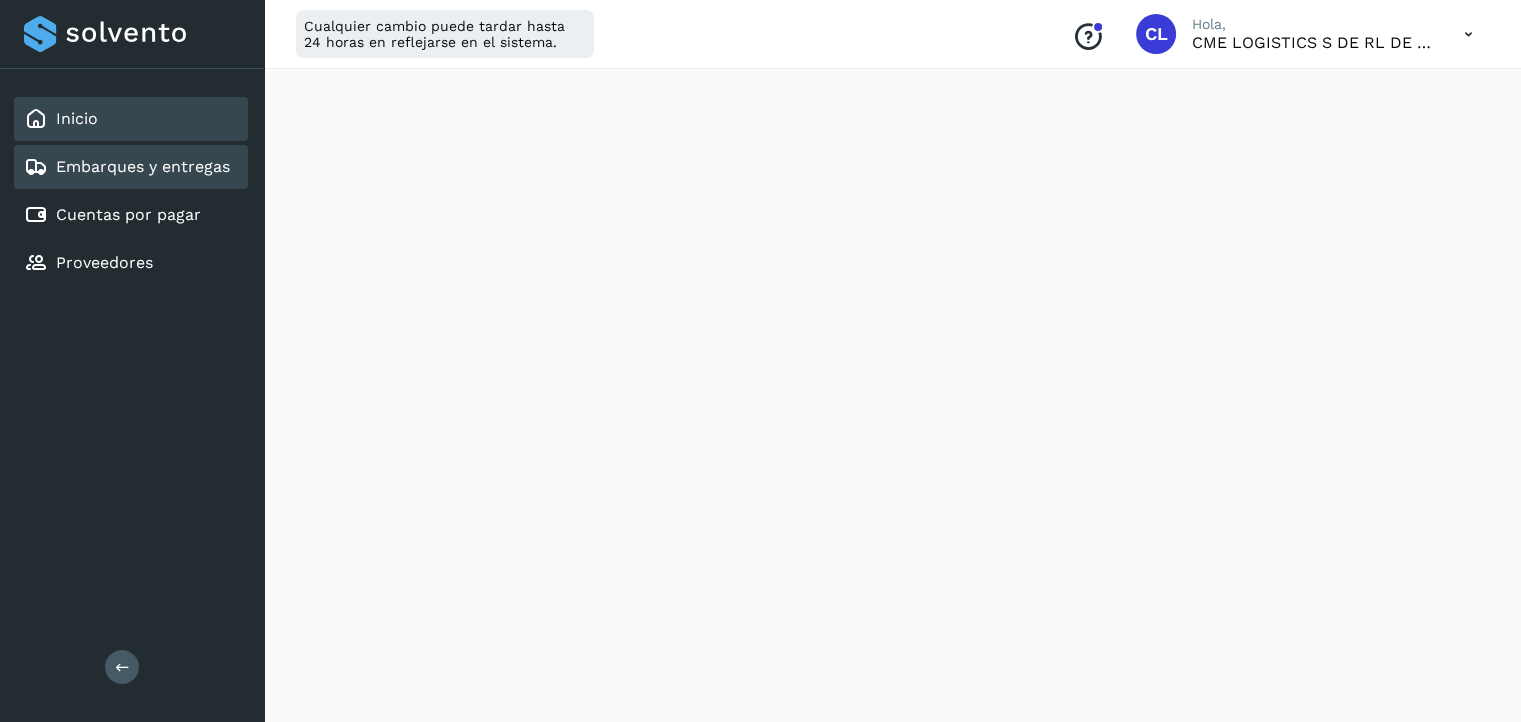 click on "Embarques y entregas" at bounding box center (143, 166) 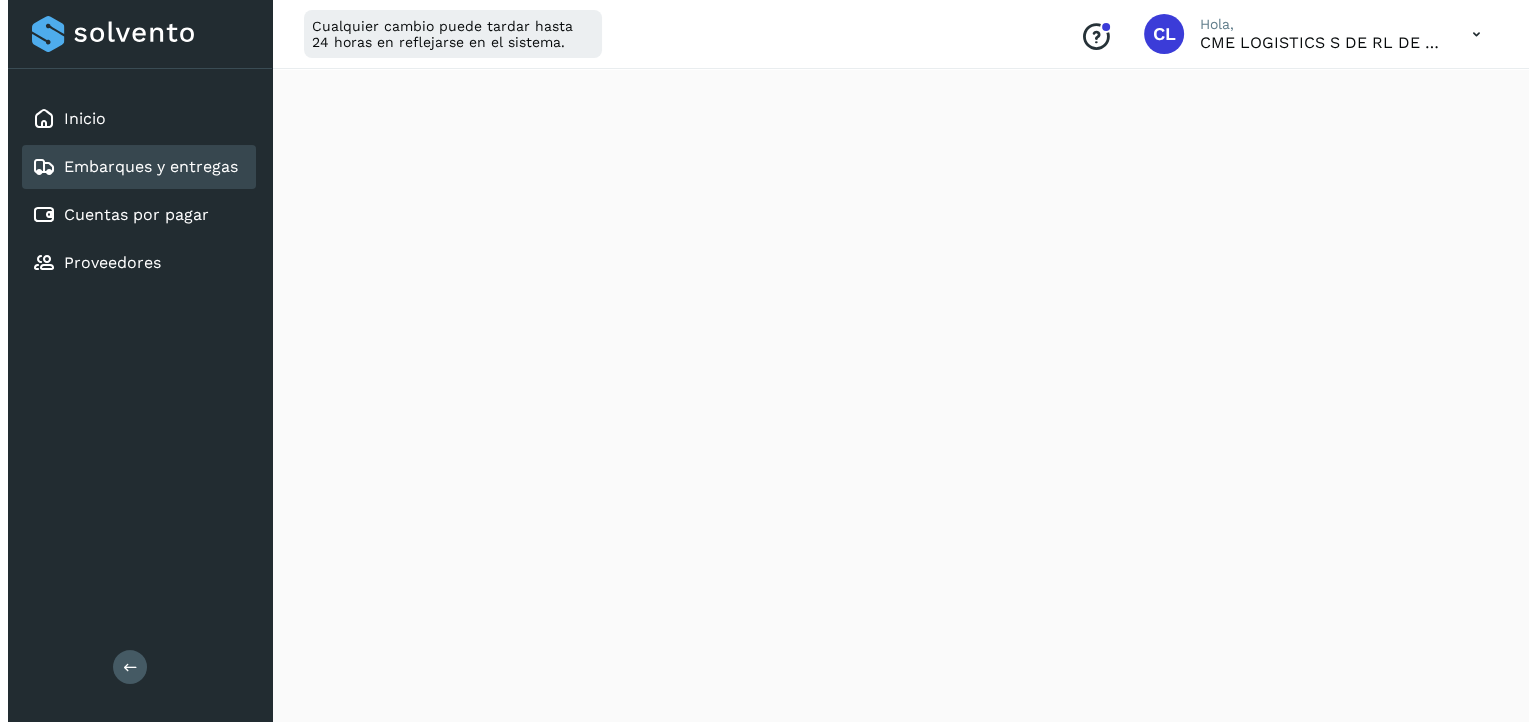 scroll, scrollTop: 0, scrollLeft: 0, axis: both 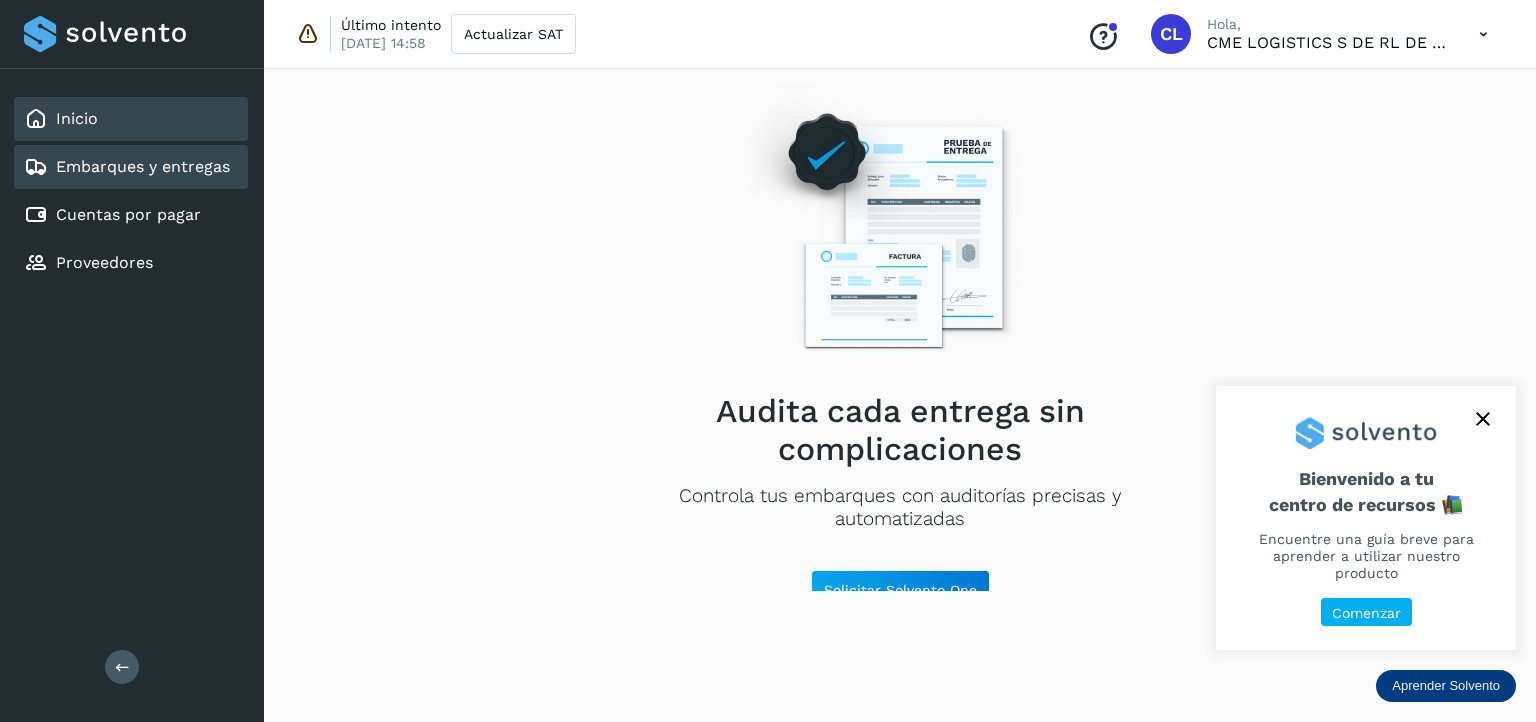 click on "Inicio" 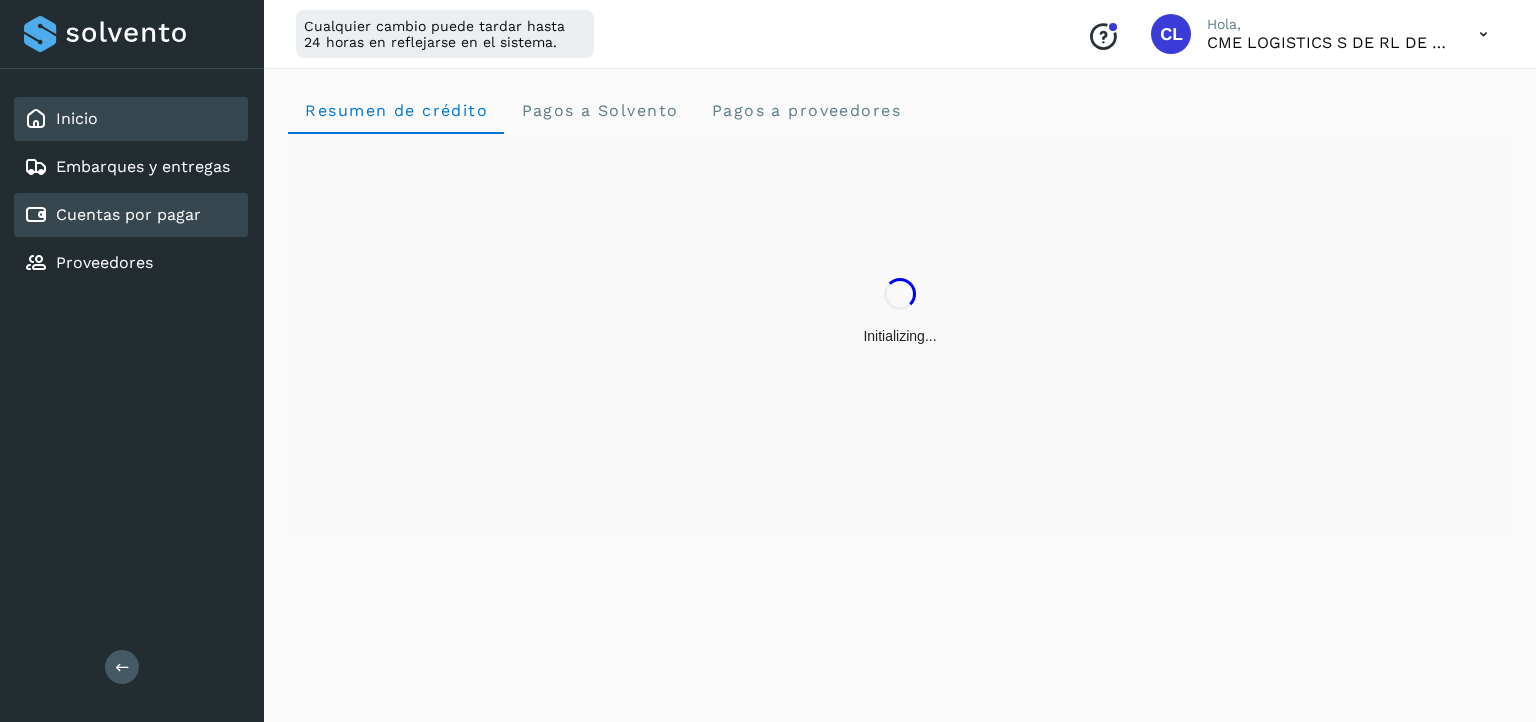 click on "Cuentas por pagar" at bounding box center [128, 214] 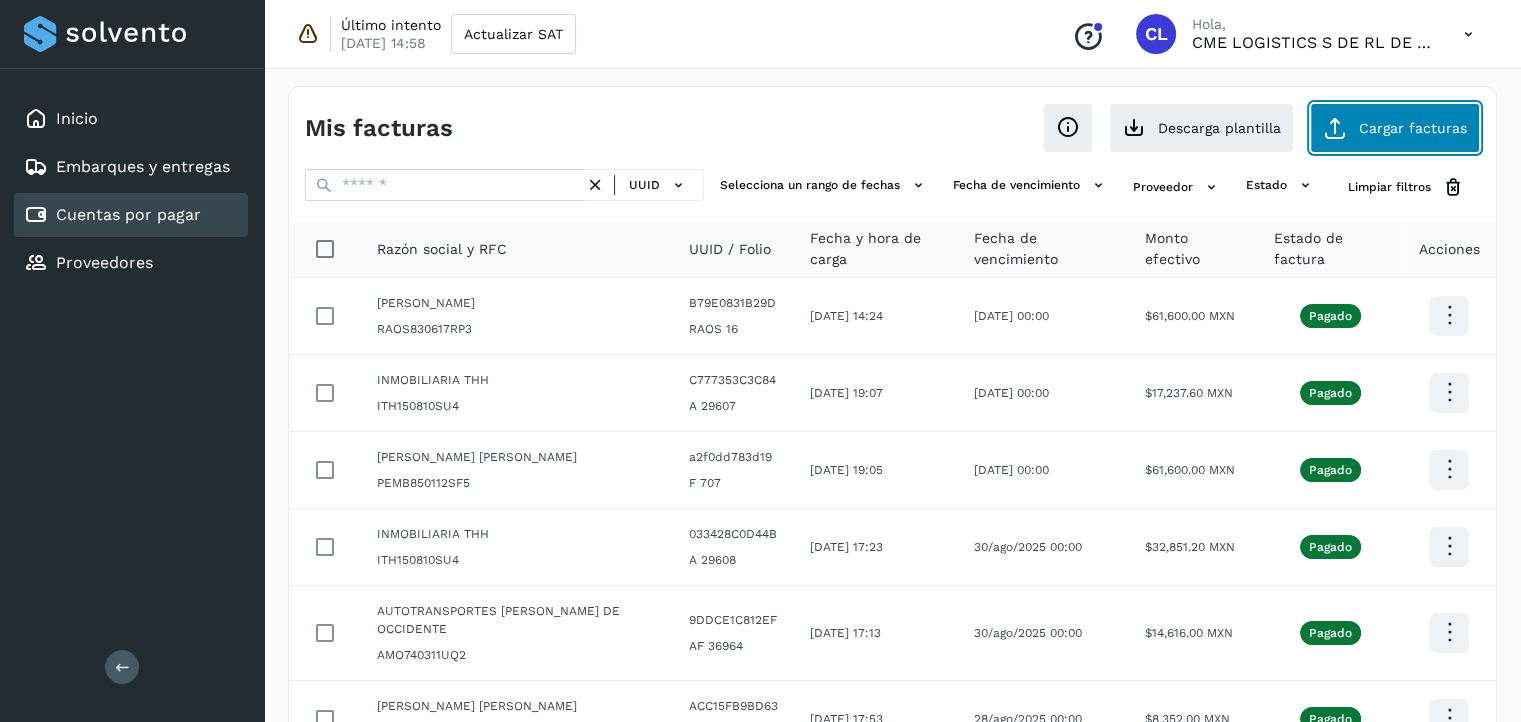 click on "Cargar facturas" 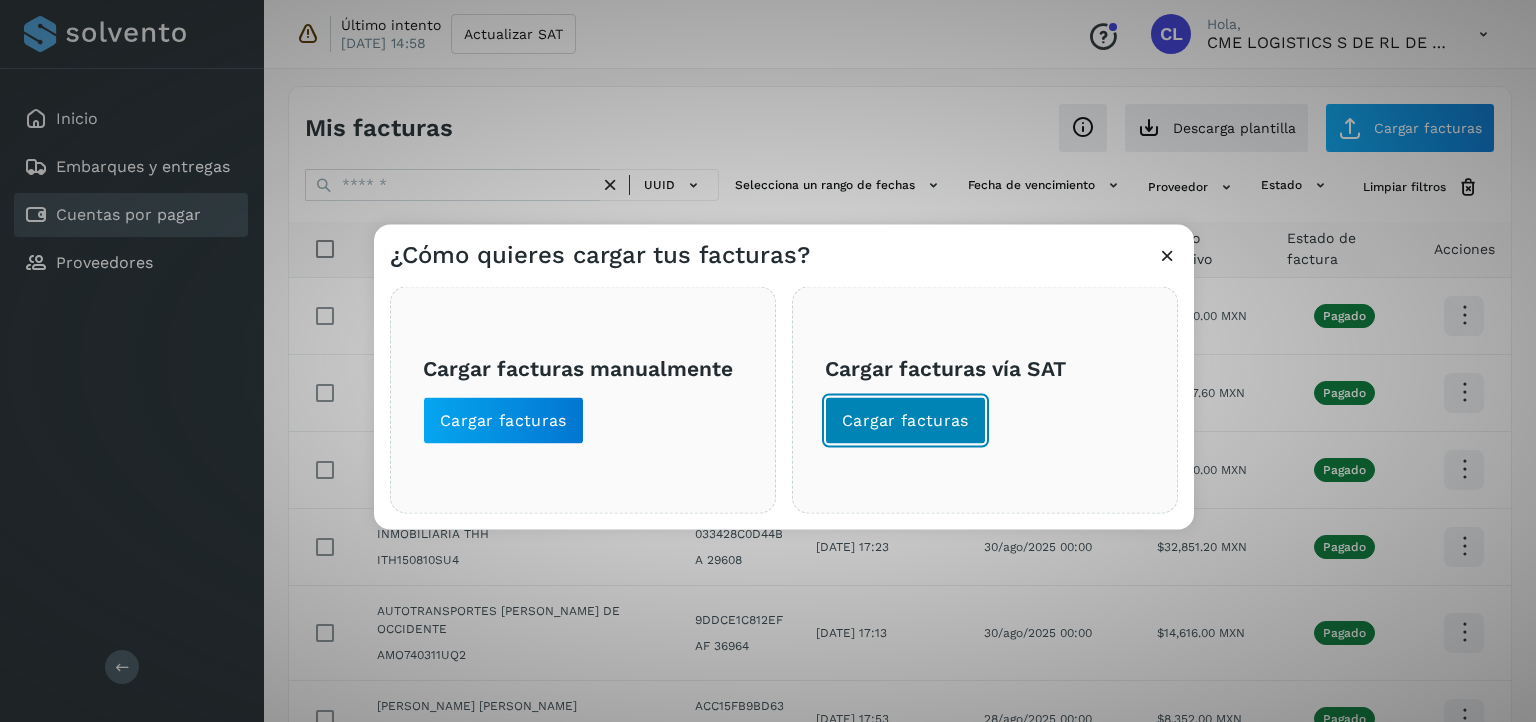 click on "Cargar facturas" 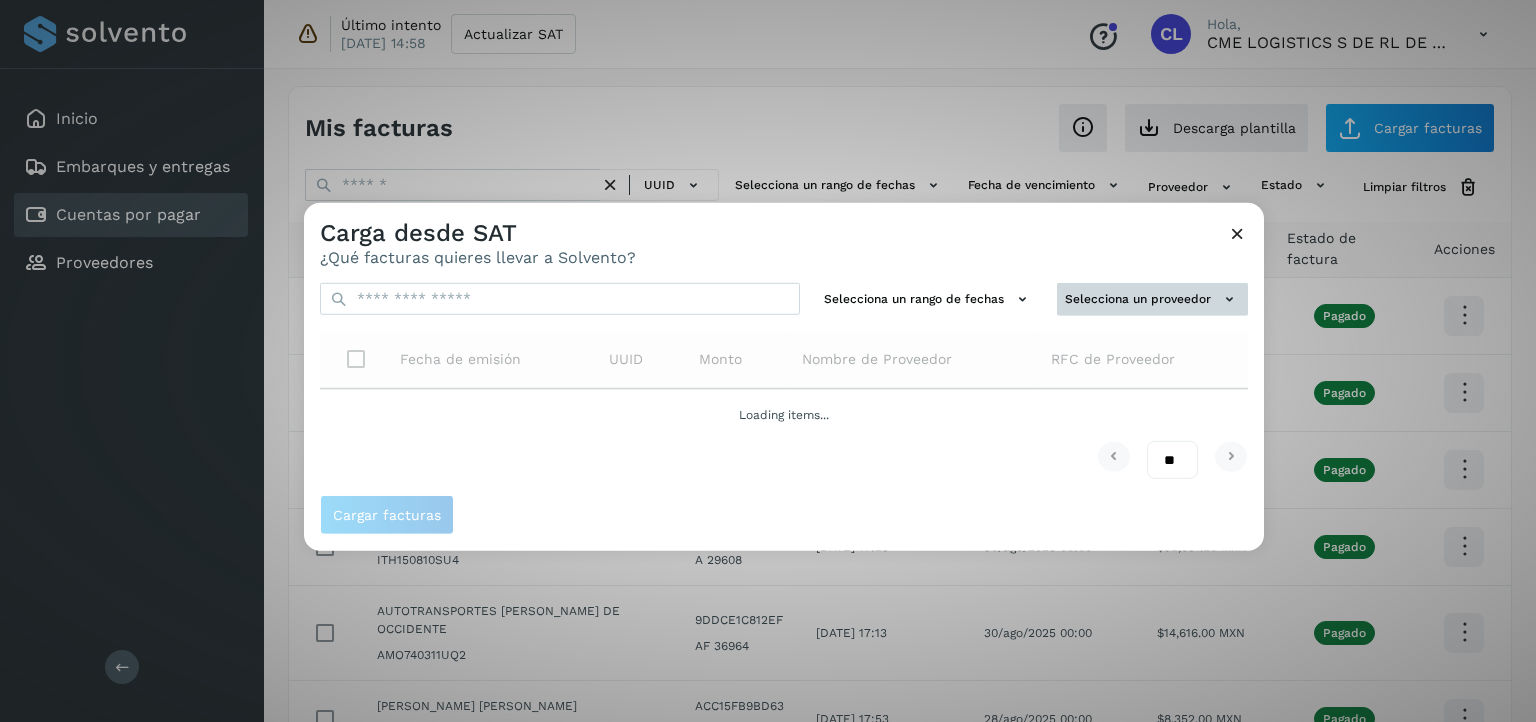 click on "Selecciona un proveedor" at bounding box center [1152, 299] 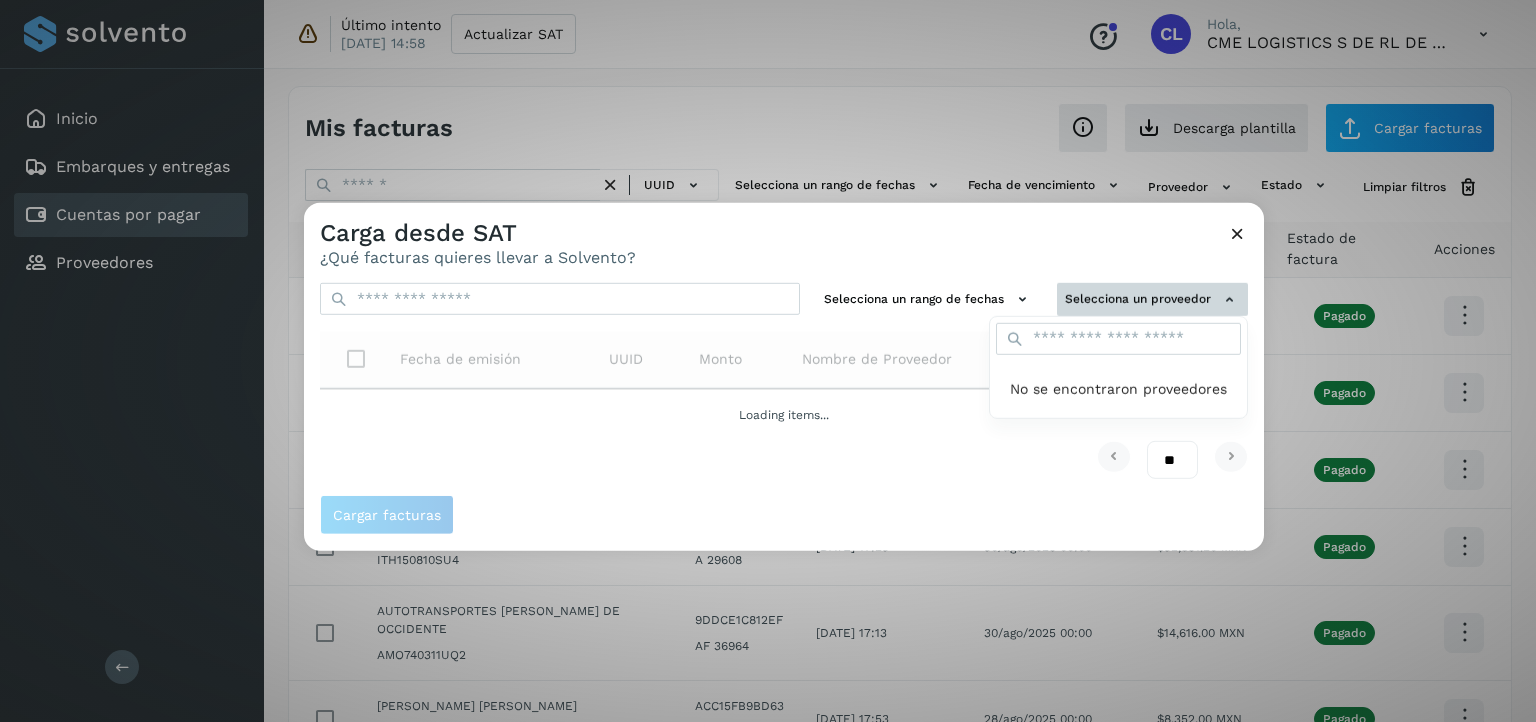 type 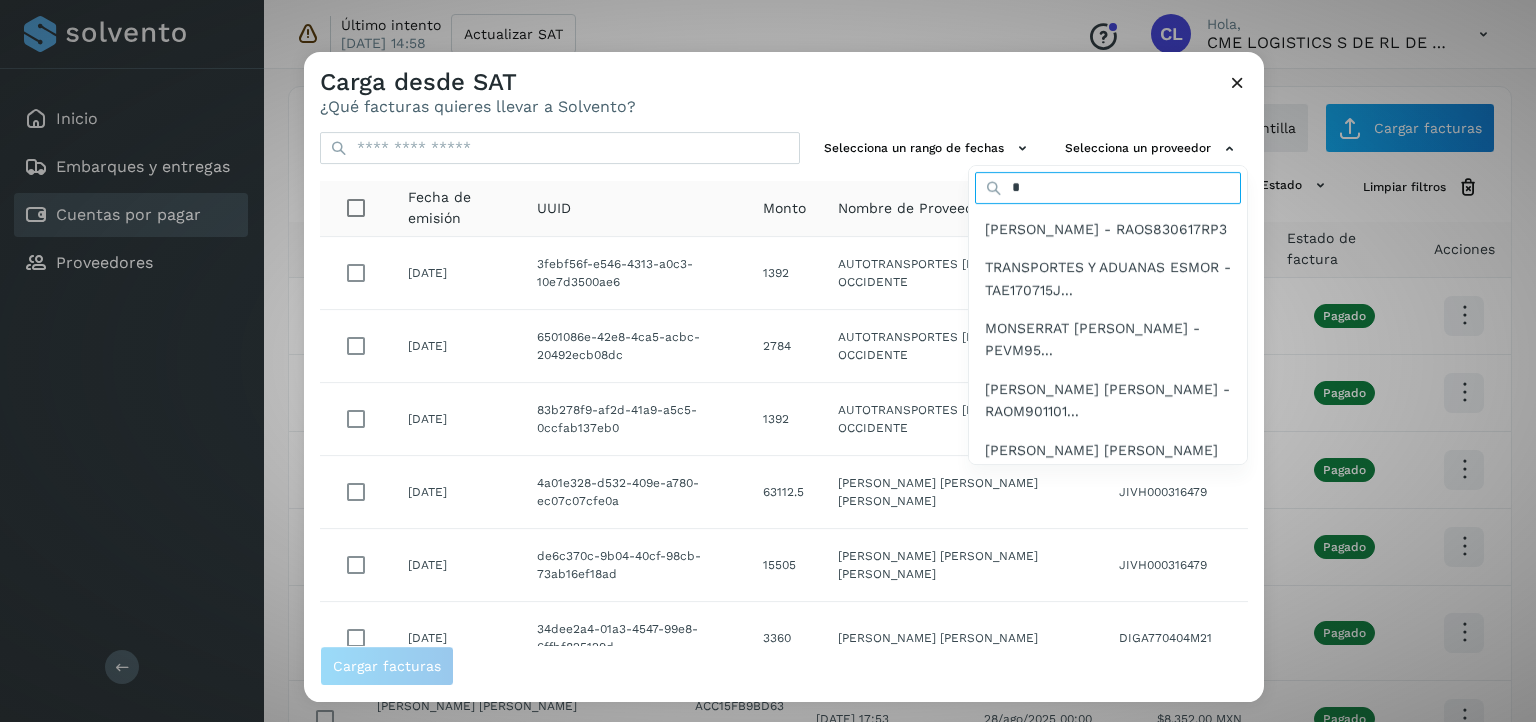 click on "*" at bounding box center (1108, 188) 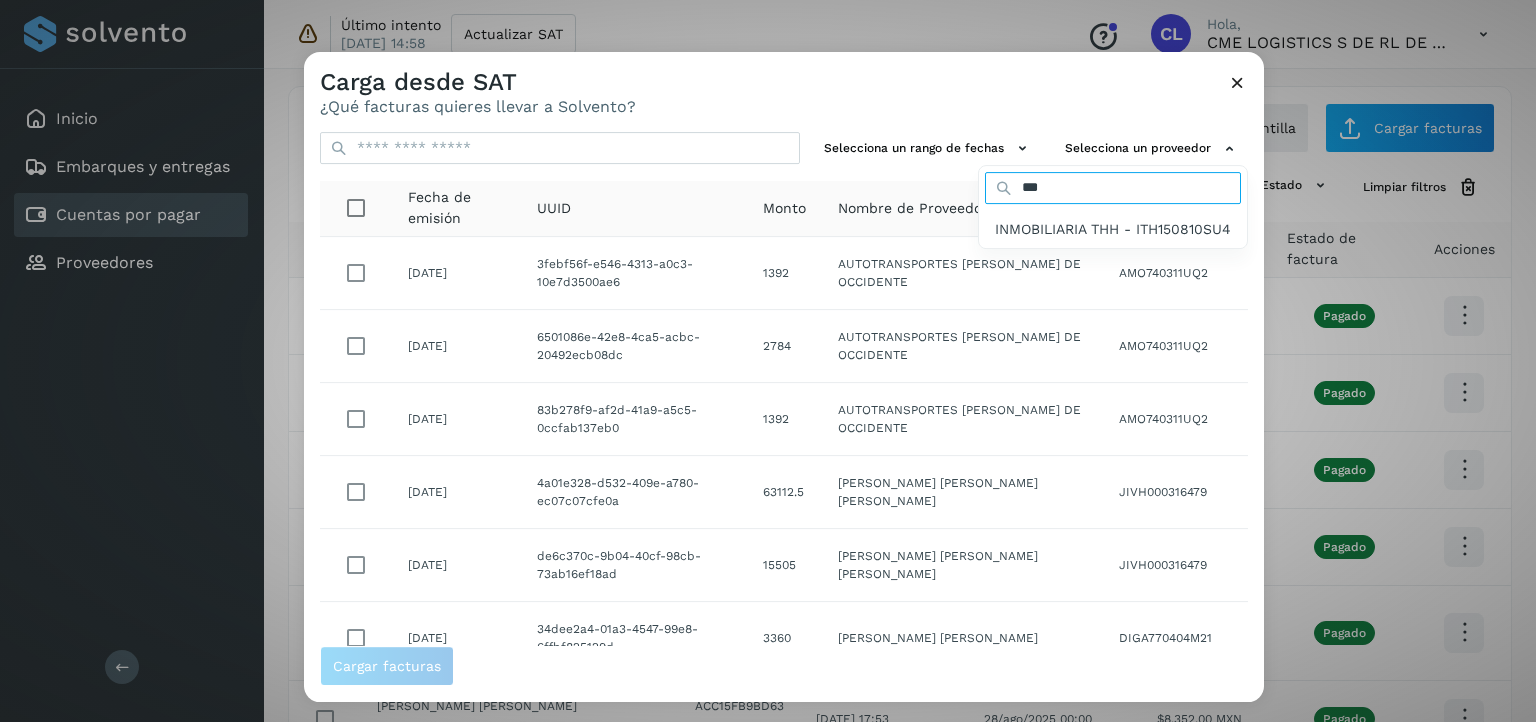 type on "***" 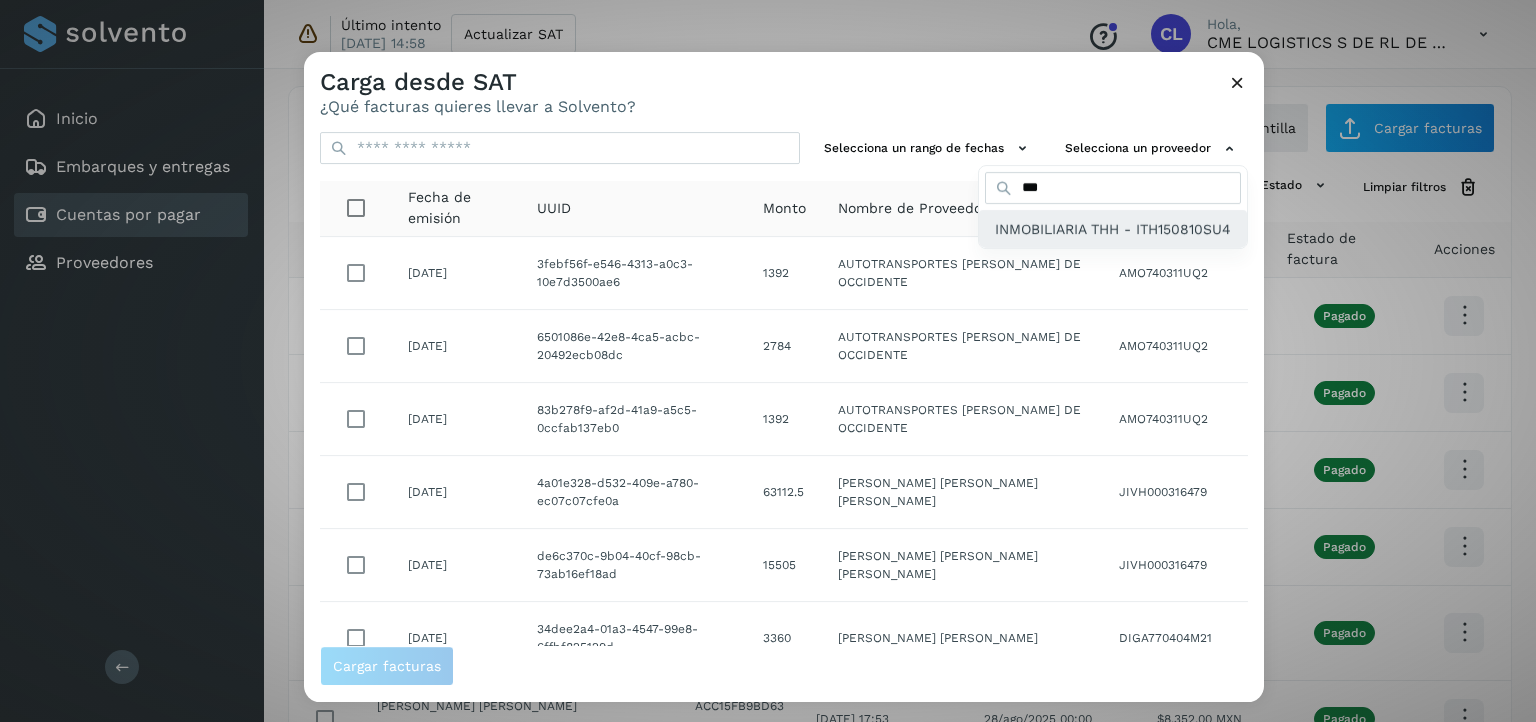 click on "INMOBILIARIA THH - ITH150810SU4" 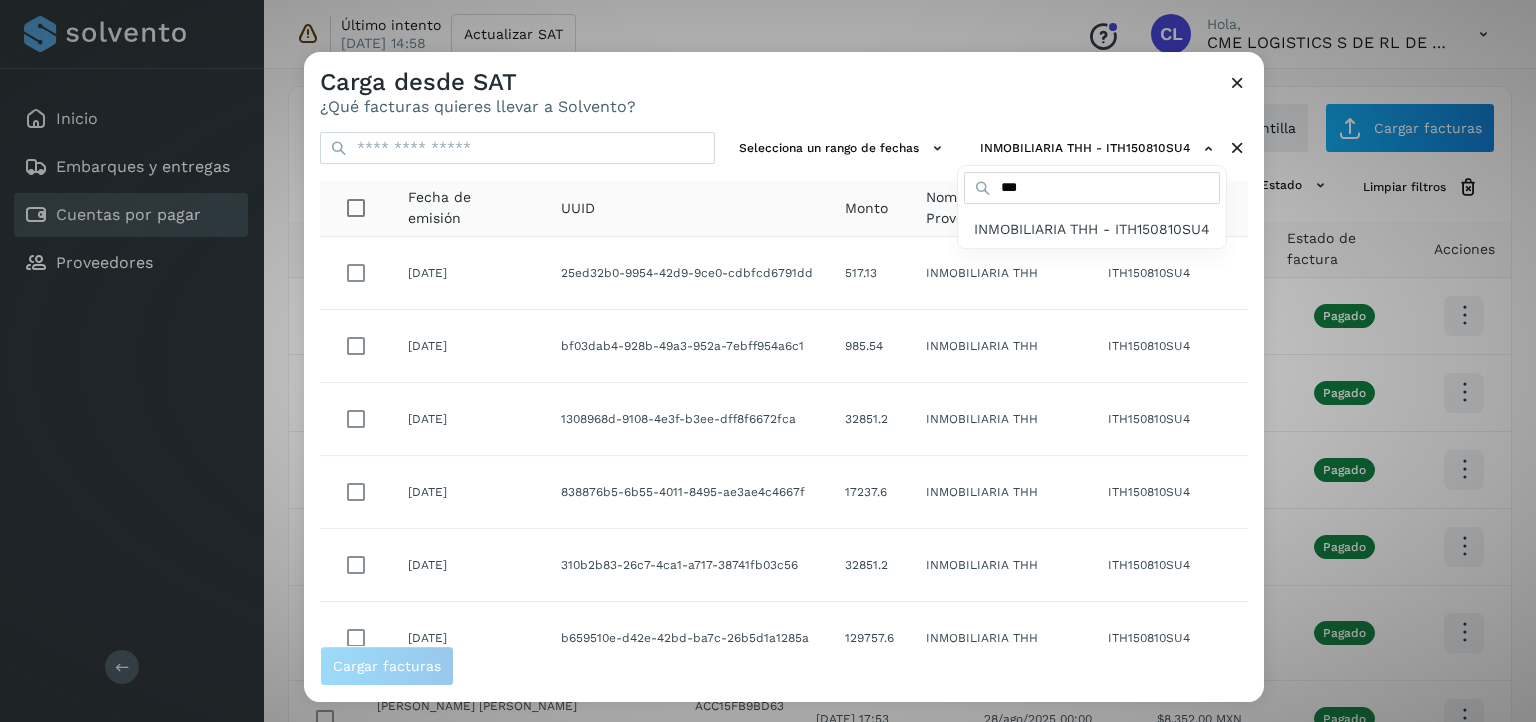 drag, startPoint x: 1251, startPoint y: 268, endPoint x: 1244, endPoint y: 487, distance: 219.11185 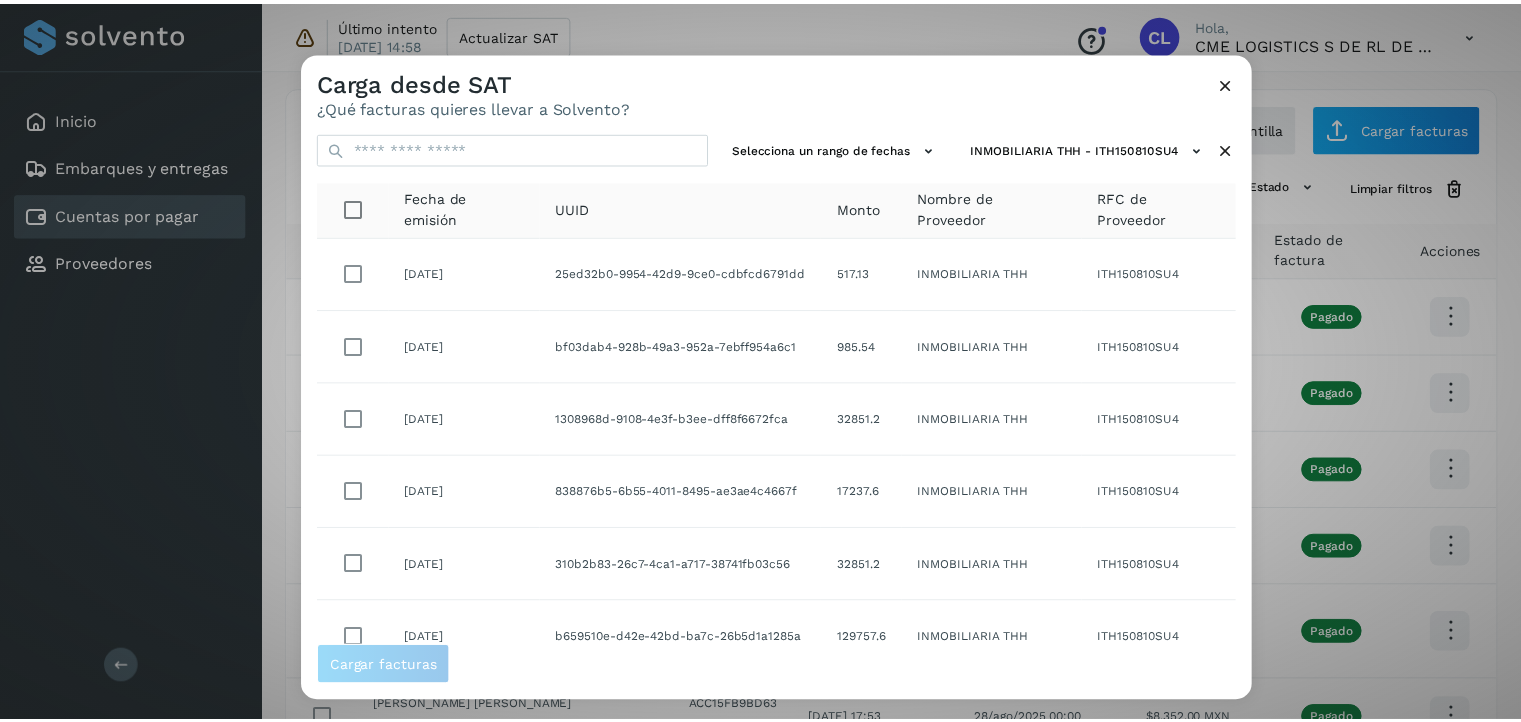 scroll, scrollTop: 372, scrollLeft: 0, axis: vertical 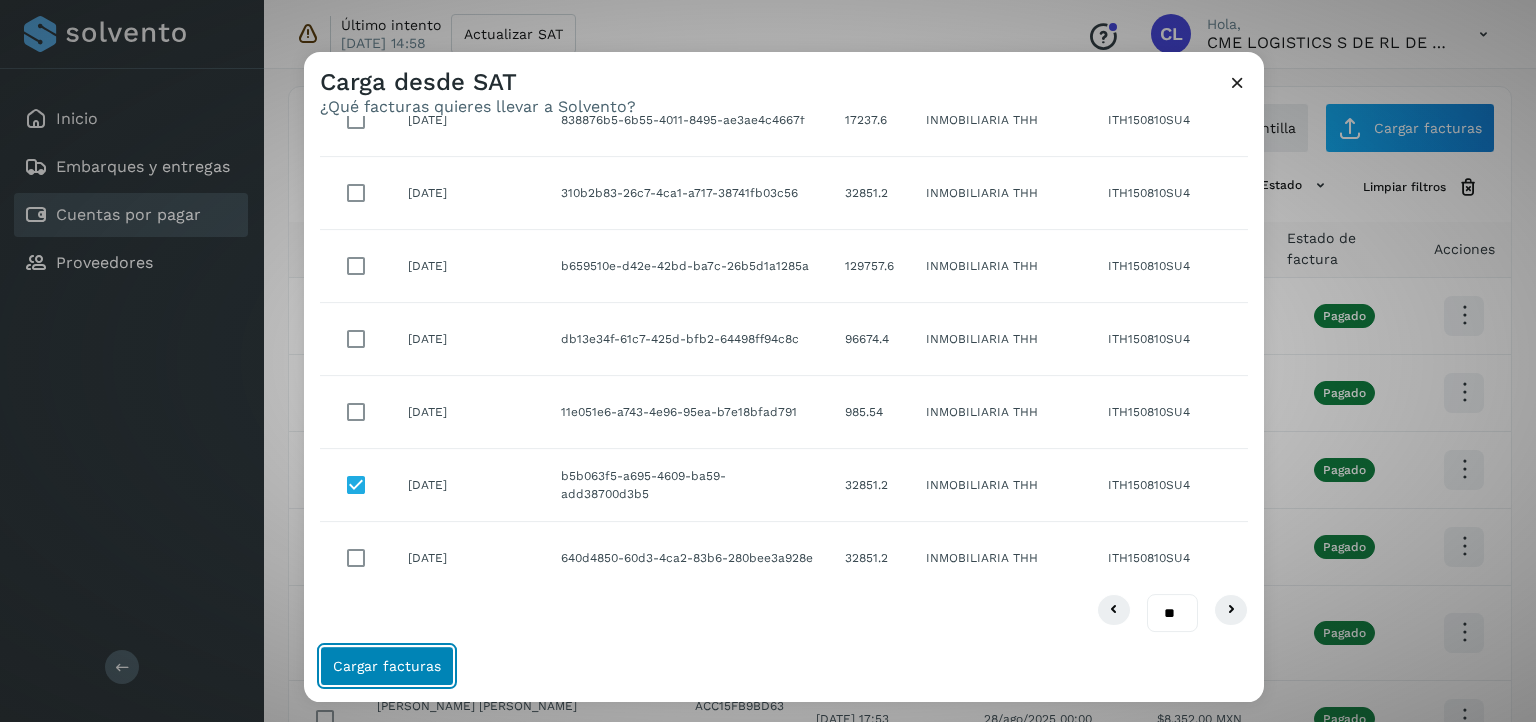 click on "Cargar facturas" 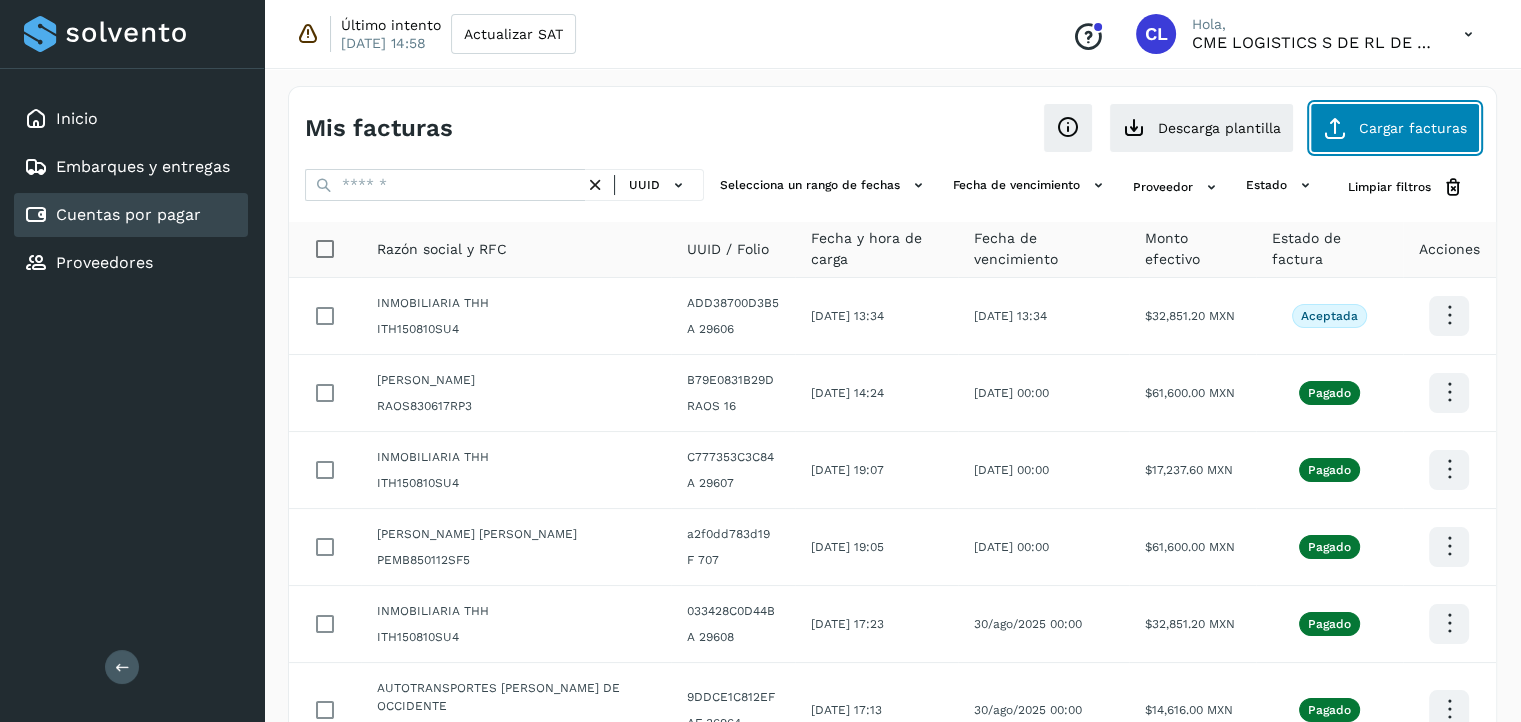 click on "Cargar facturas" 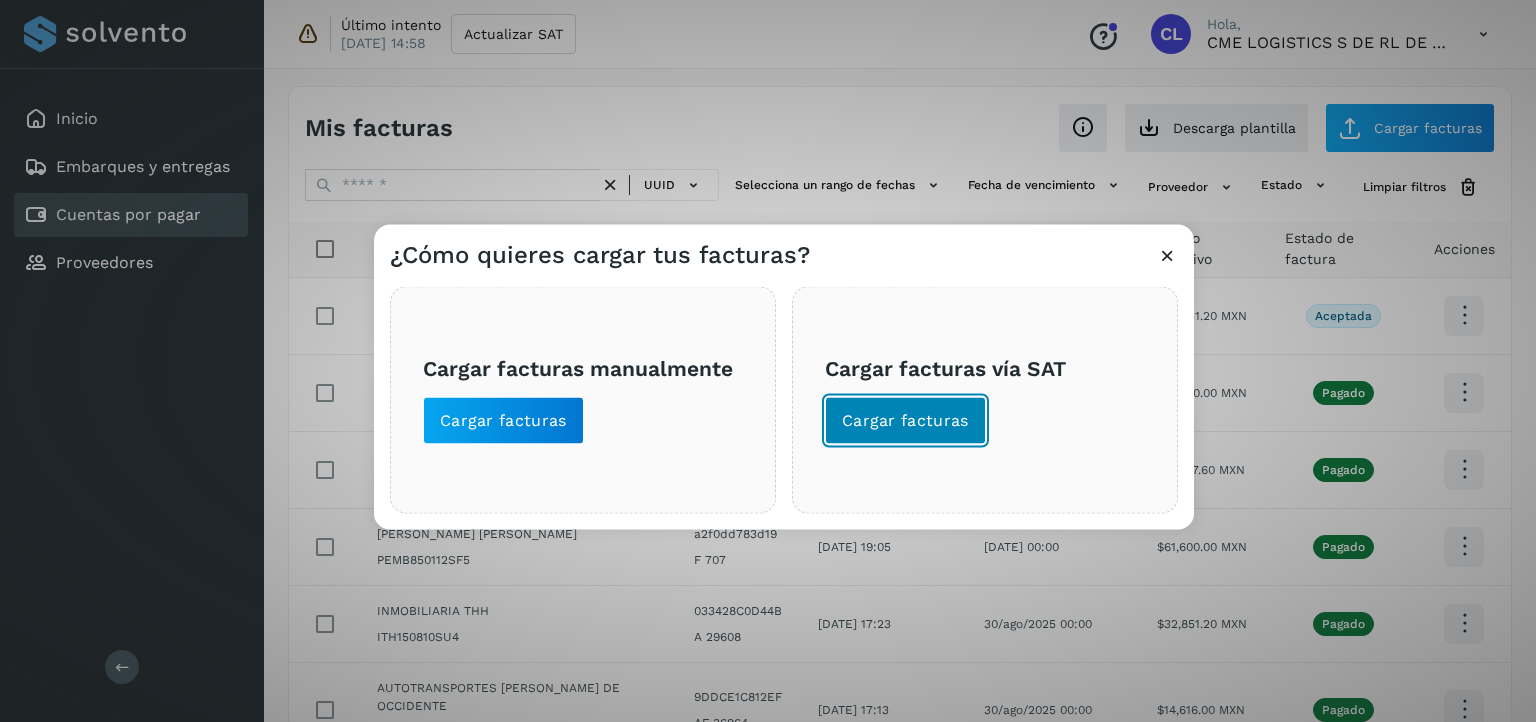 click on "Cargar facturas" 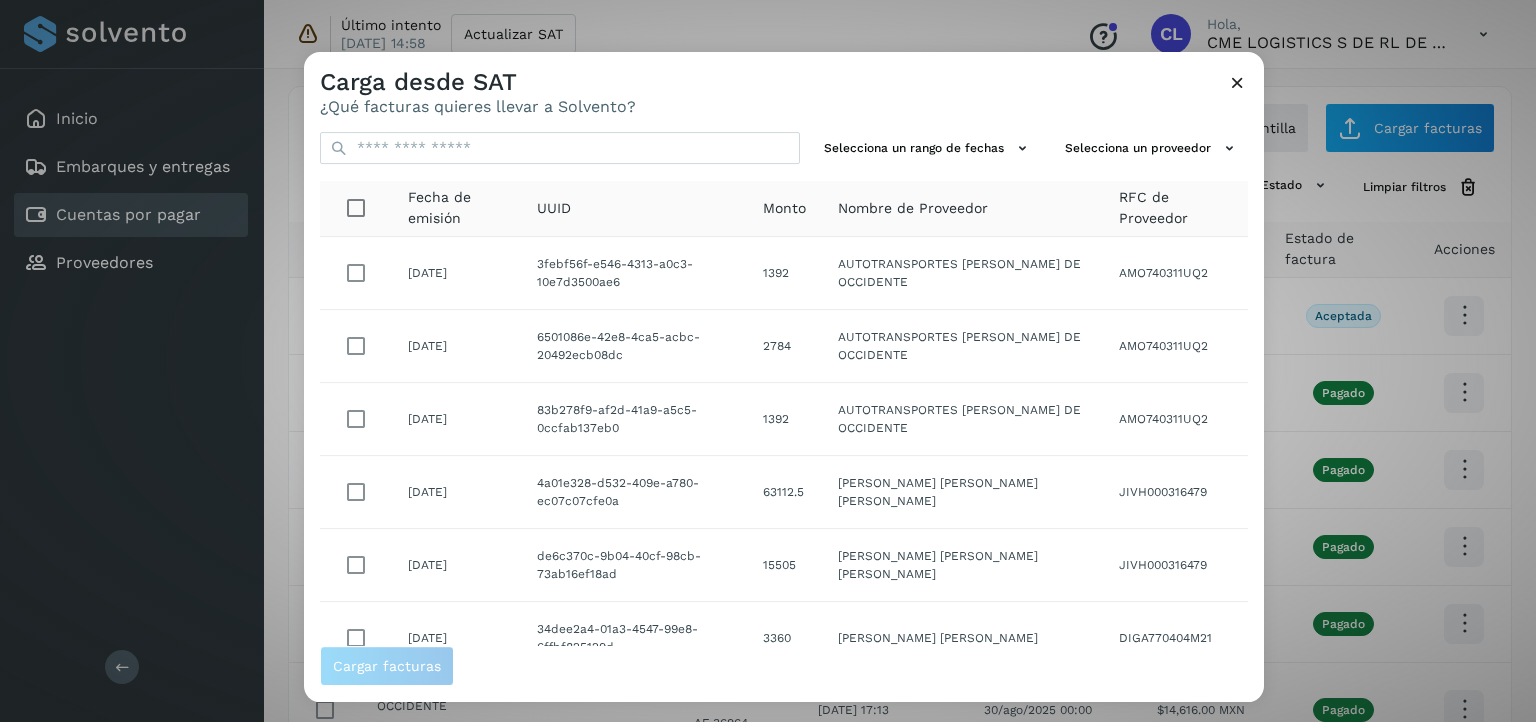 click on "AUTOTRANSPORTES MOCTEZUMA DE OCCIDENTE" 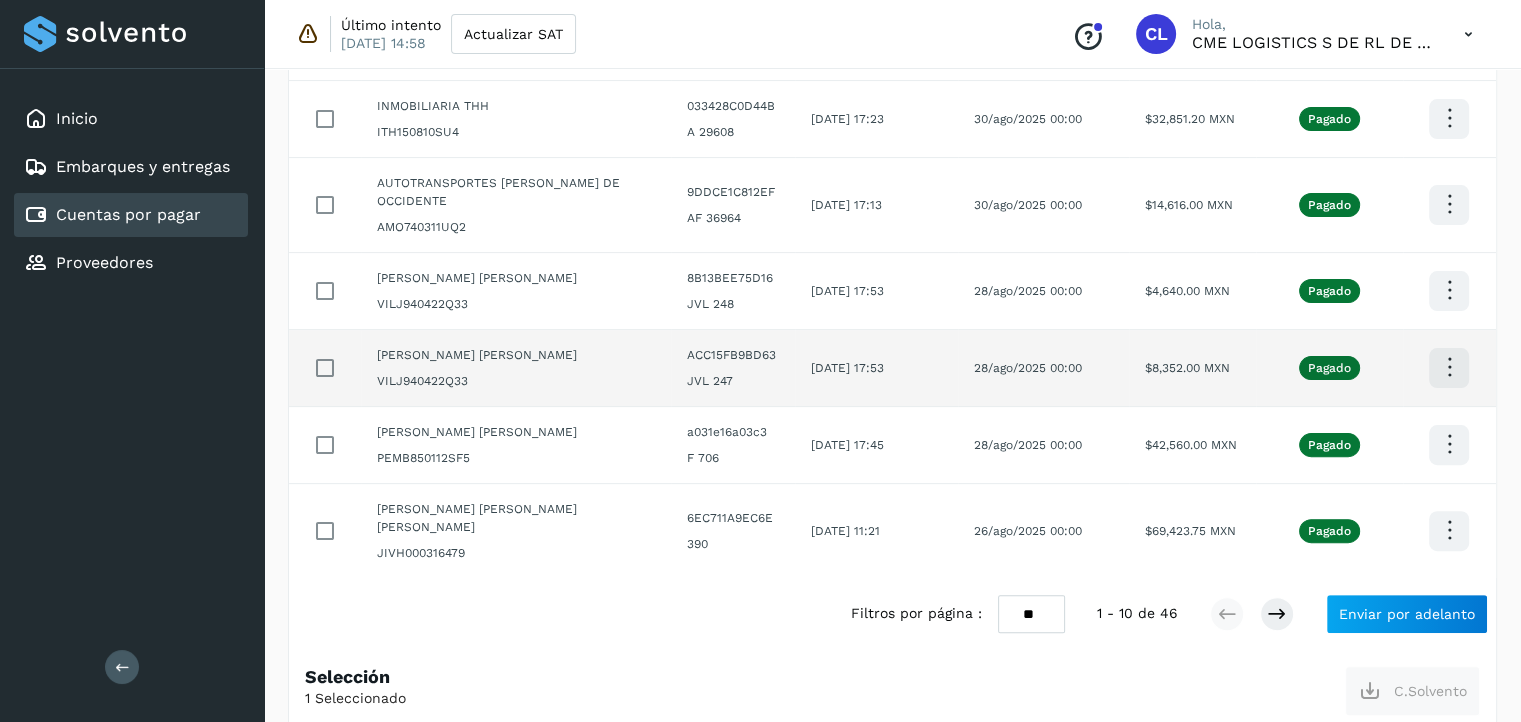 scroll, scrollTop: 519, scrollLeft: 0, axis: vertical 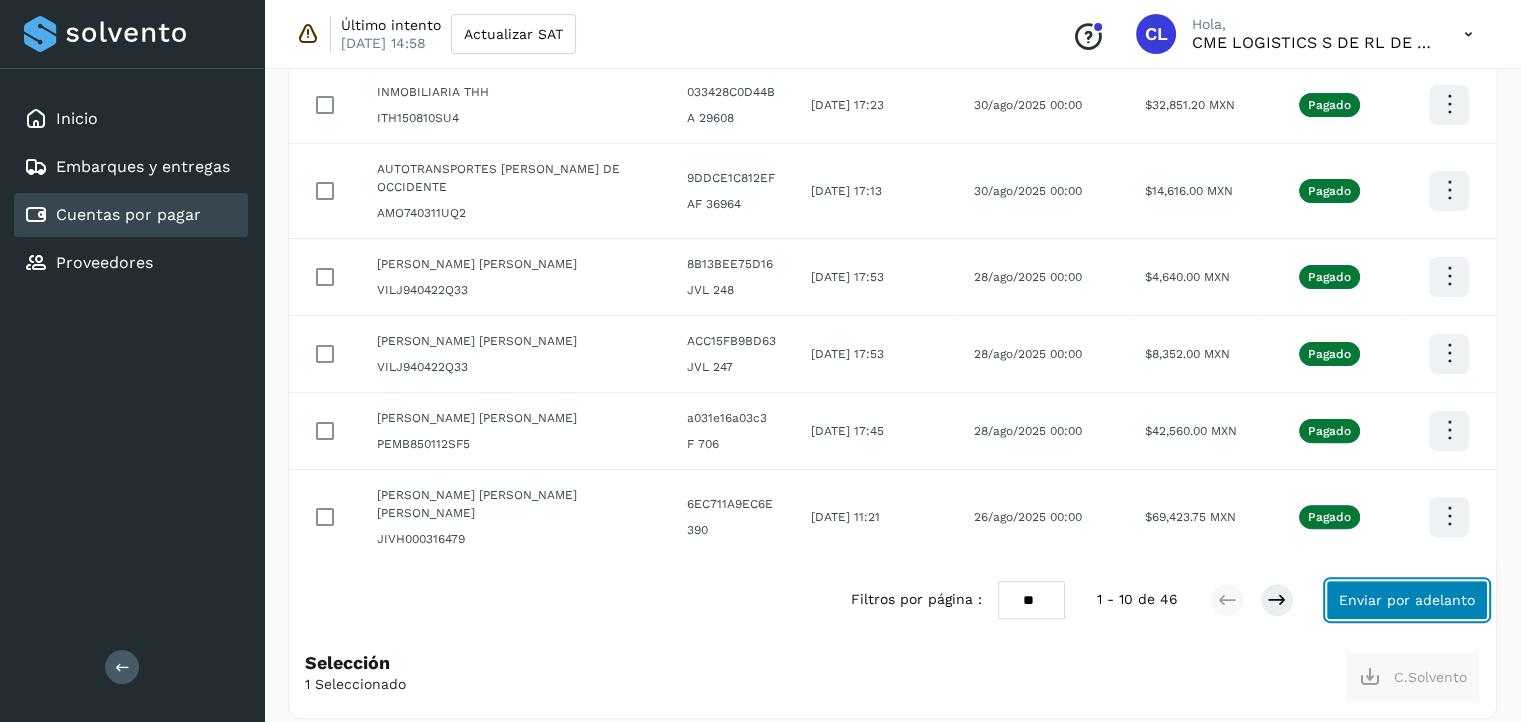 click on "Enviar por adelanto" 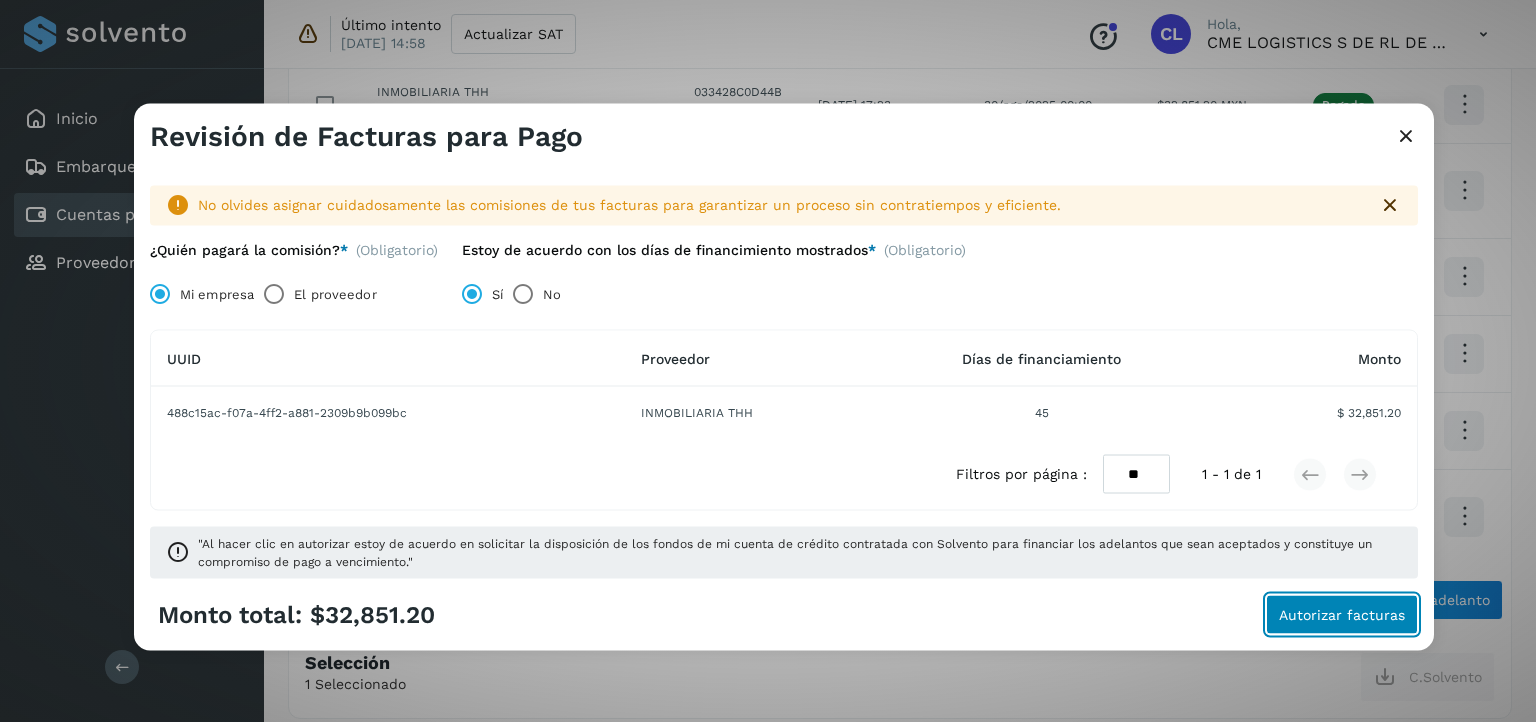 click on "Autorizar facturas" 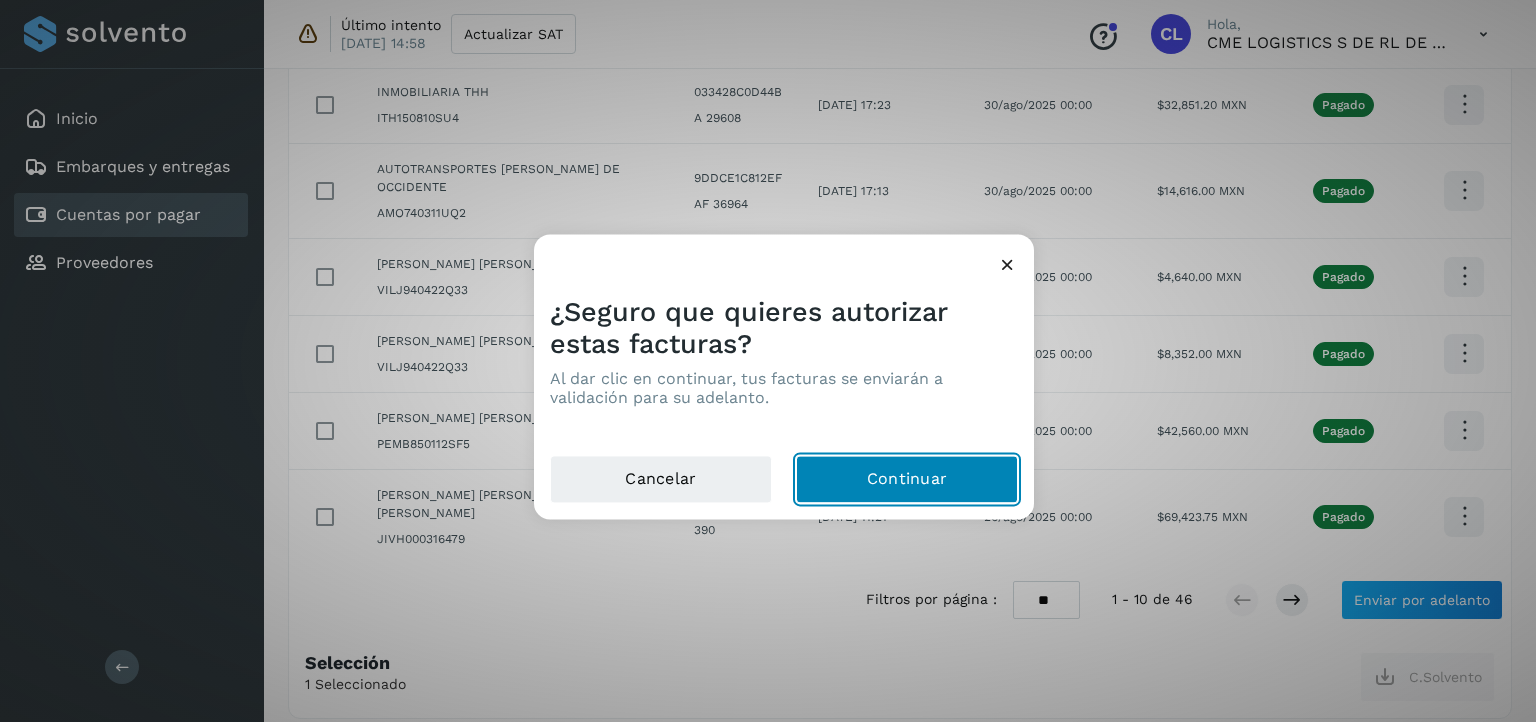 click on "Continuar" 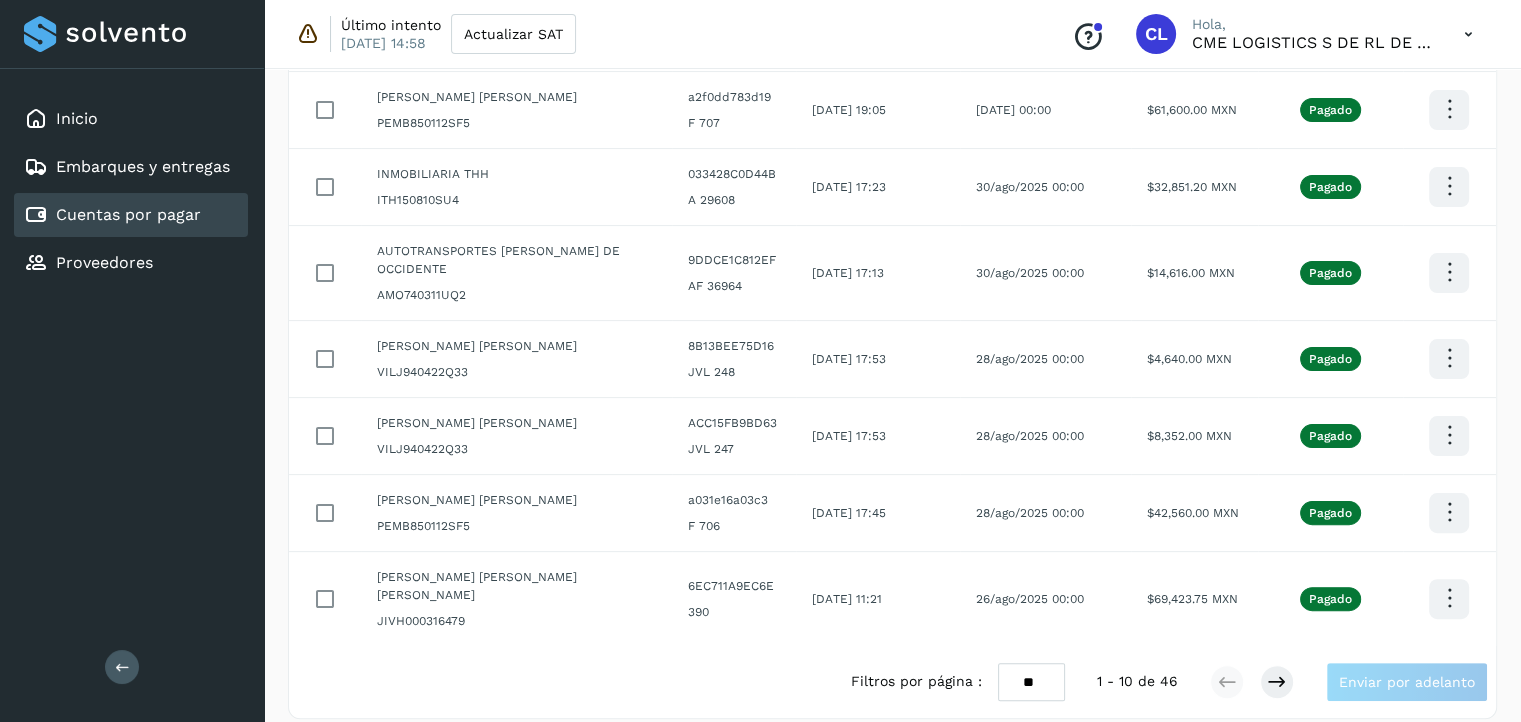 scroll, scrollTop: 0, scrollLeft: 0, axis: both 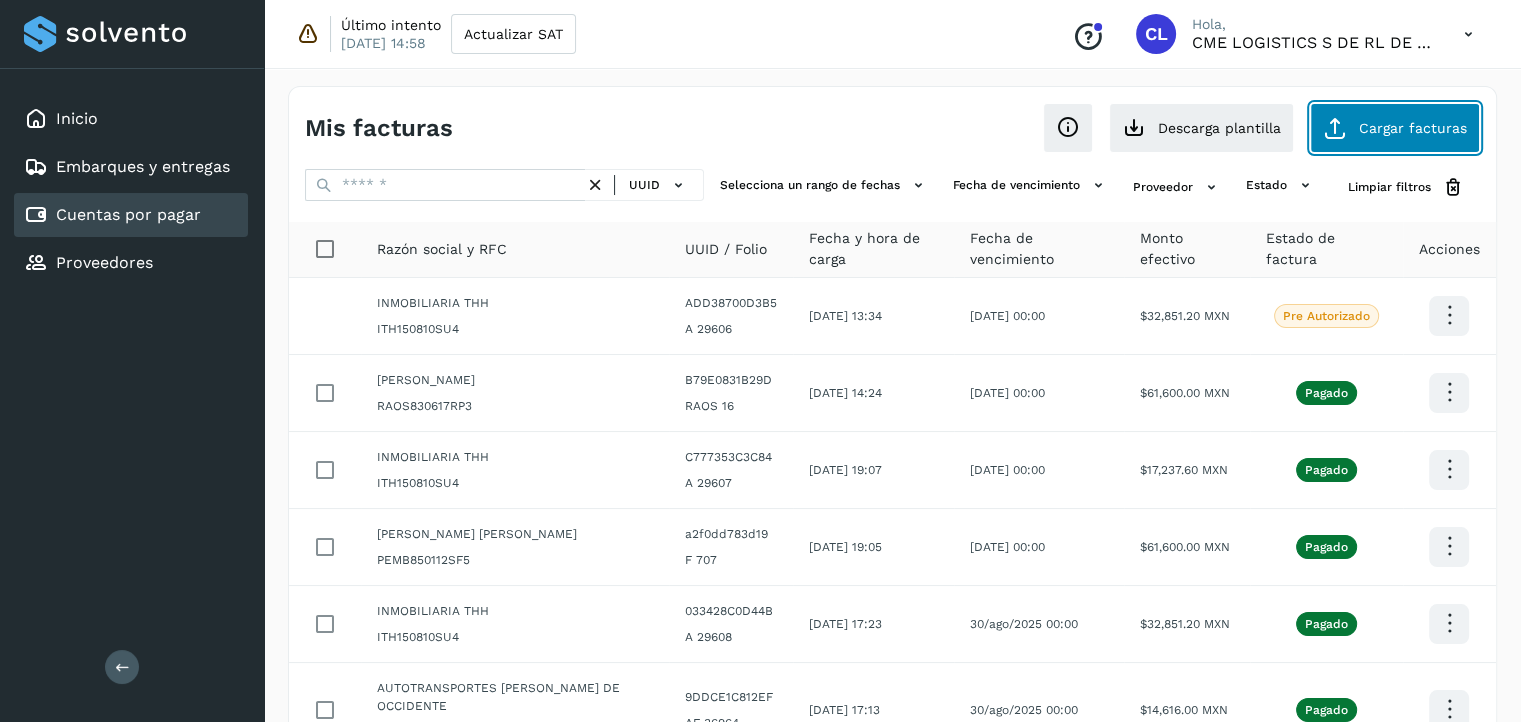 click on "Cargar facturas" 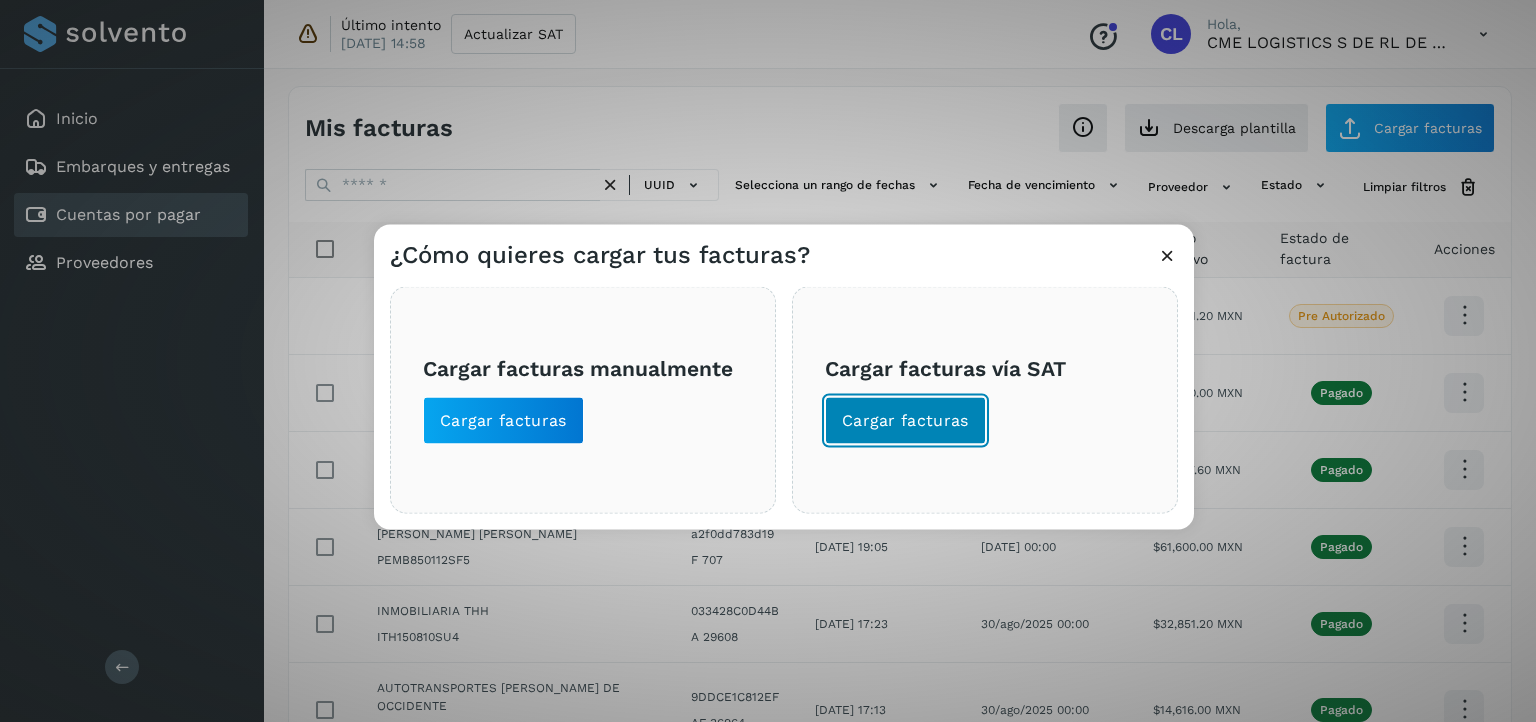 click on "Cargar facturas" 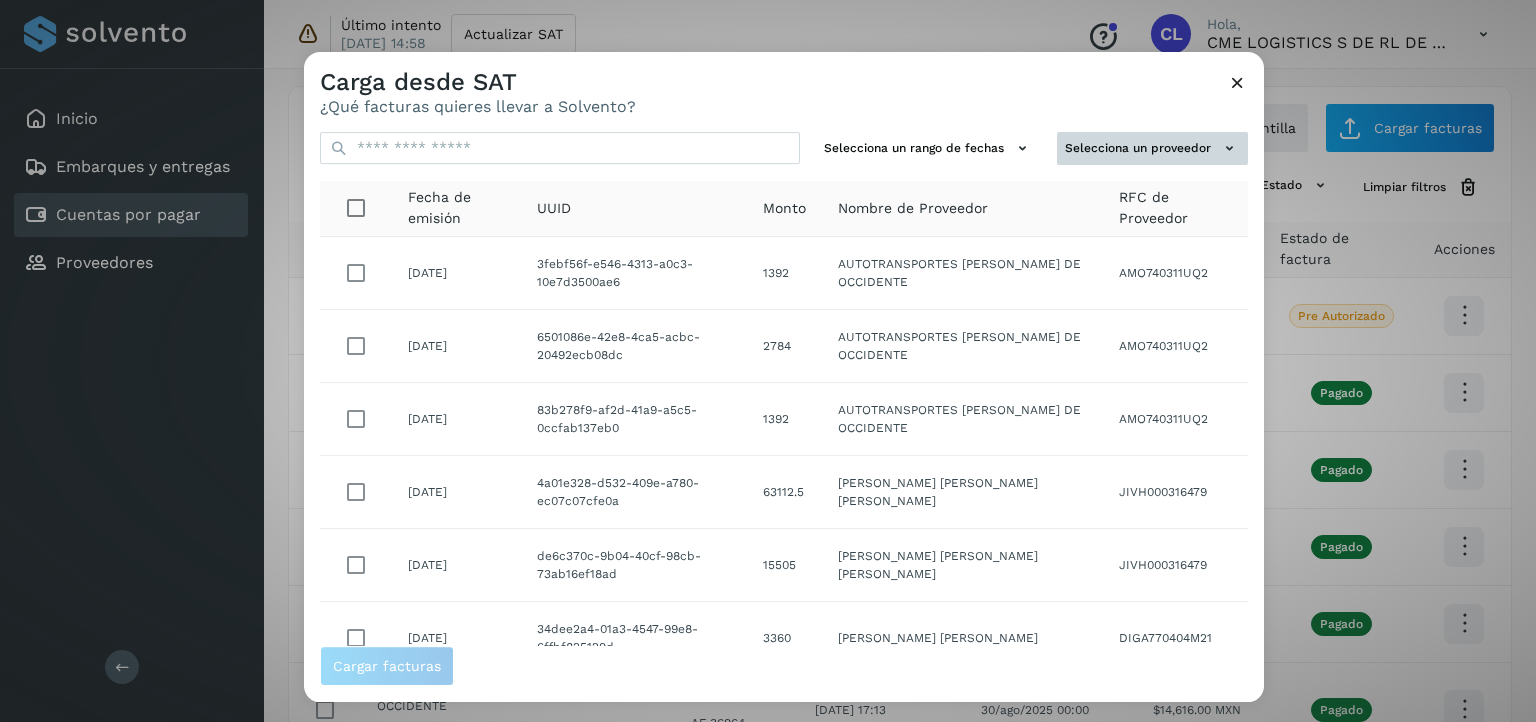 click on "Selecciona un proveedor" at bounding box center (1152, 148) 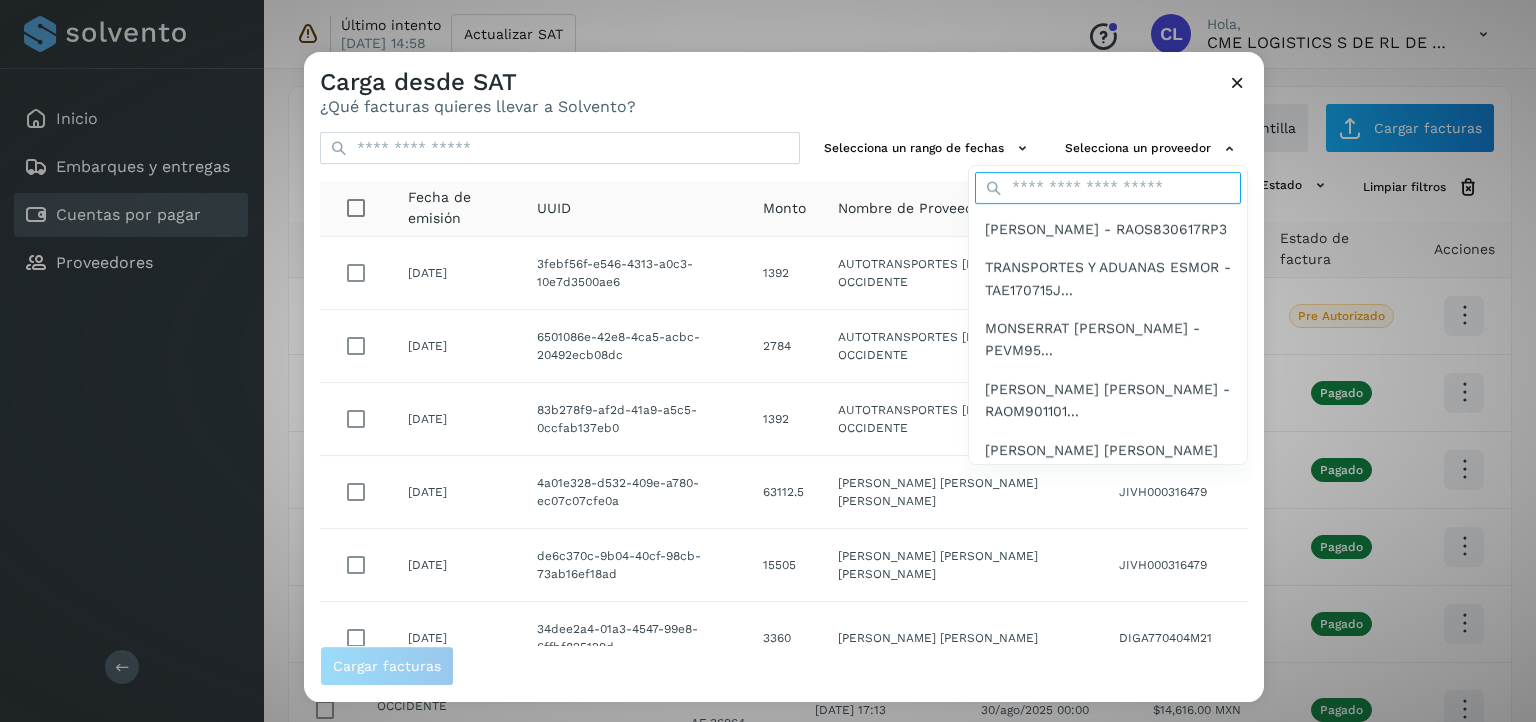 click at bounding box center (1108, 188) 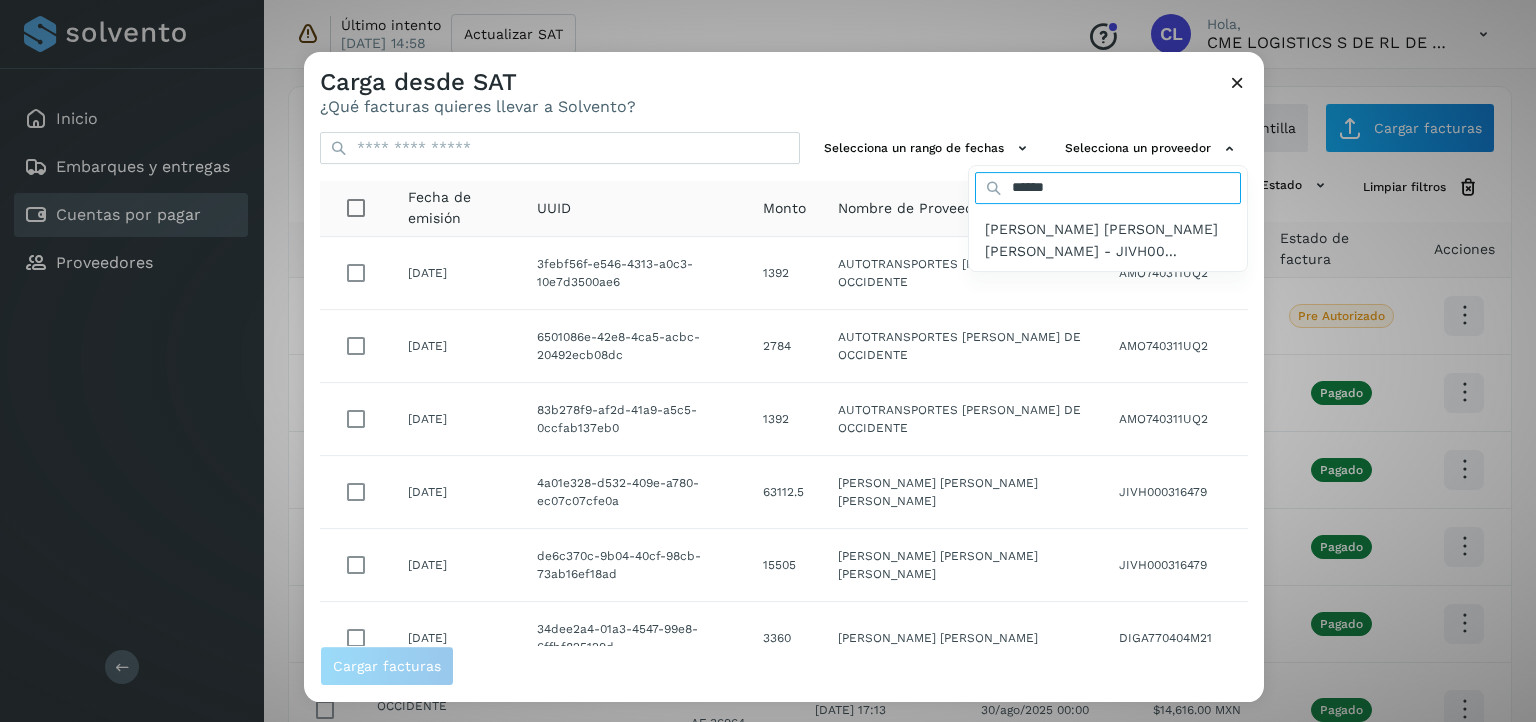 type on "******" 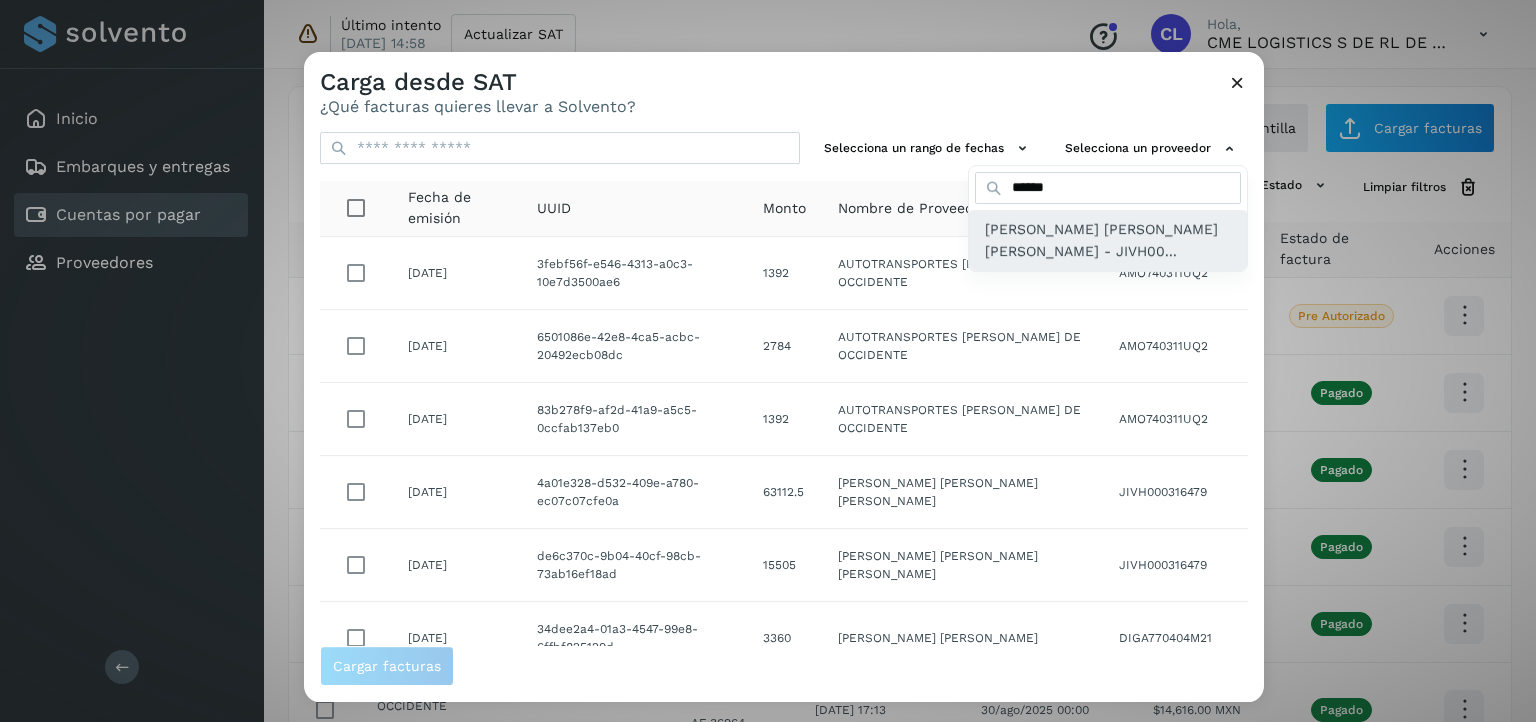 click on "HANNIA ESTEFANIA JIMENEZ VIRGEN - JIVH00..." at bounding box center (1108, 240) 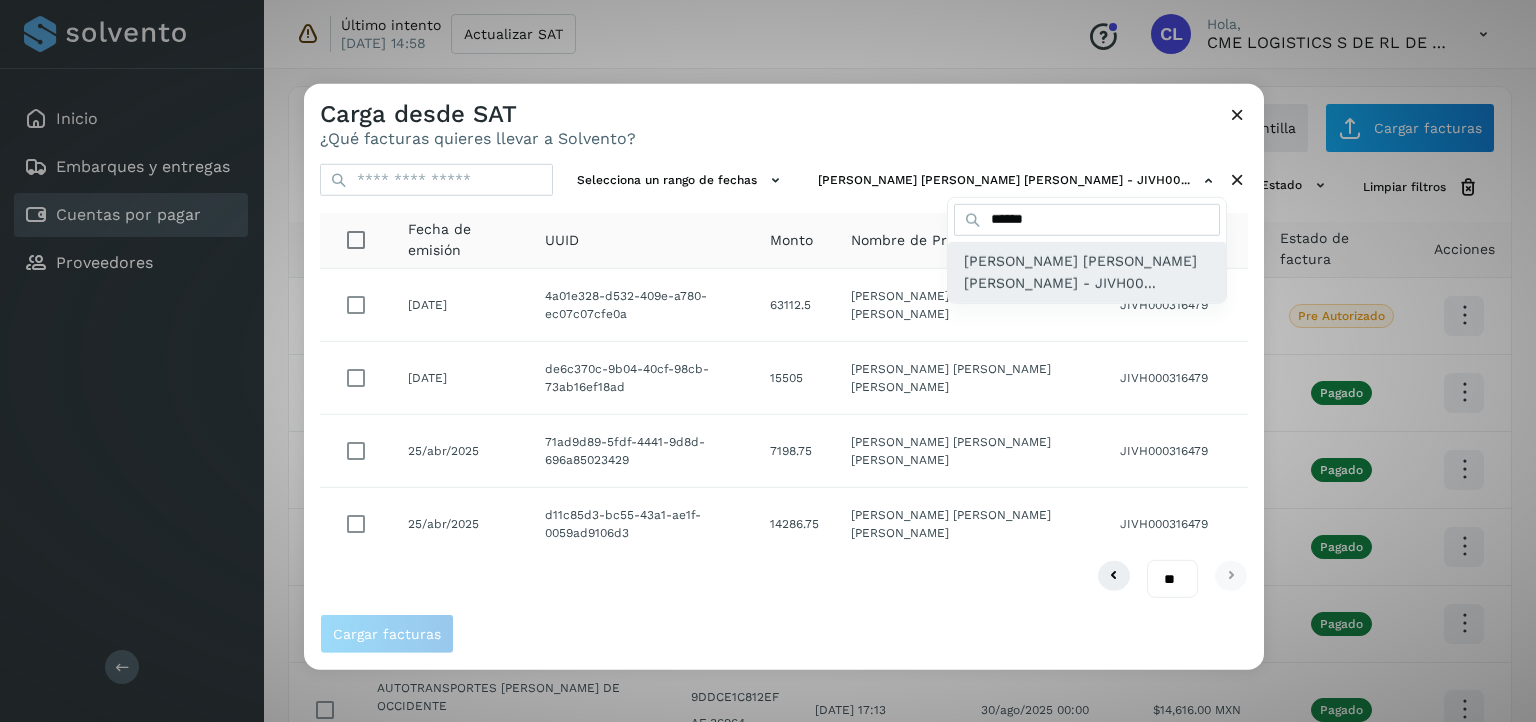 click on "HANNIA ESTEFANIA JIMENEZ VIRGEN - JIVH00..." at bounding box center (1087, 272) 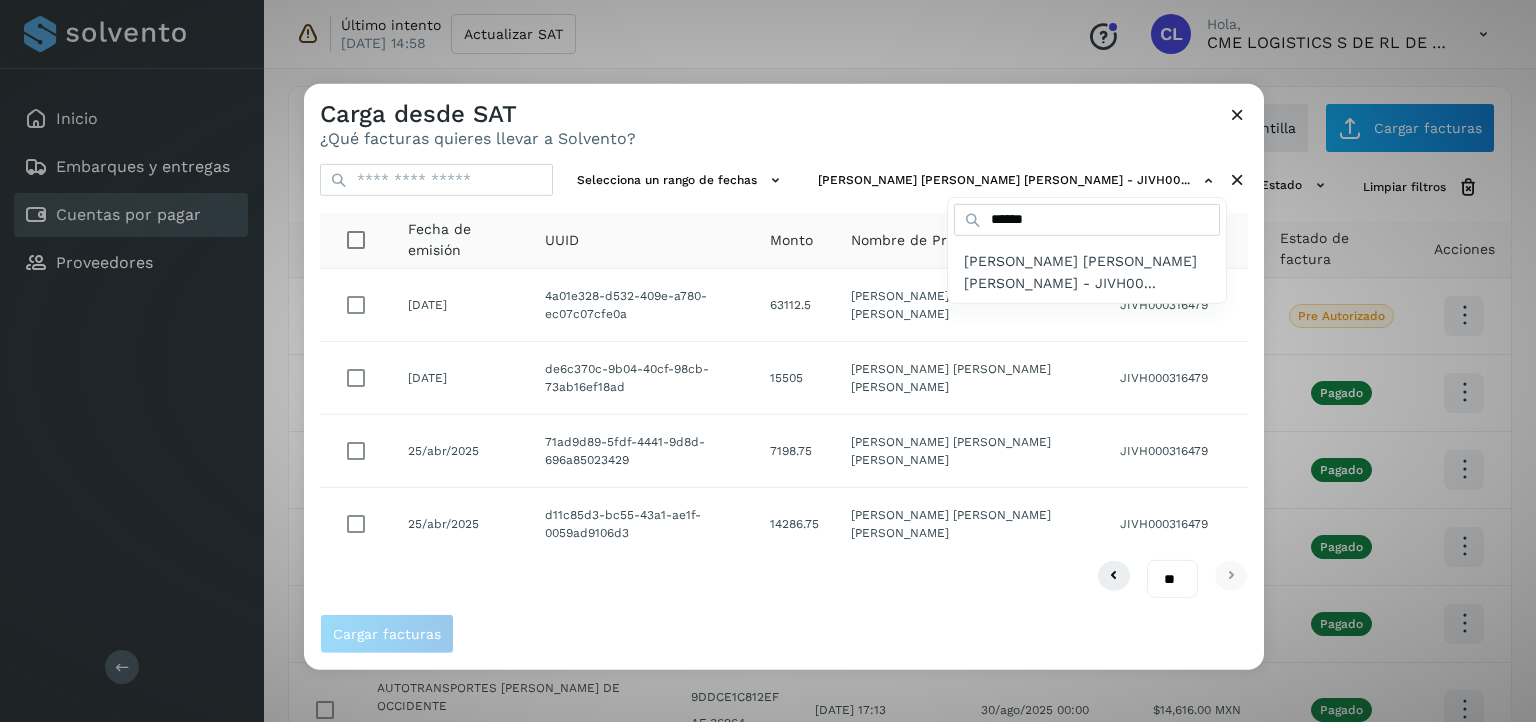 click at bounding box center [1072, 445] 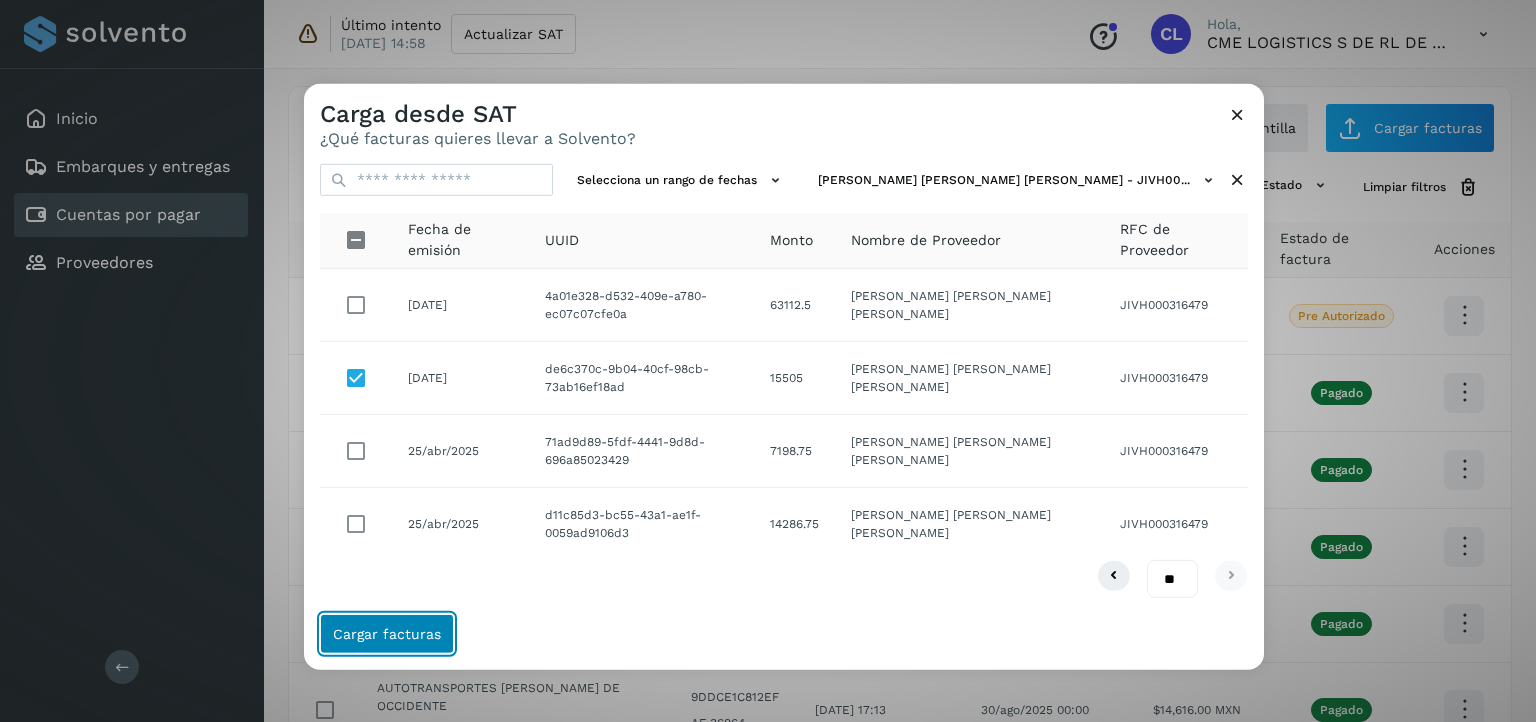click on "Cargar facturas" 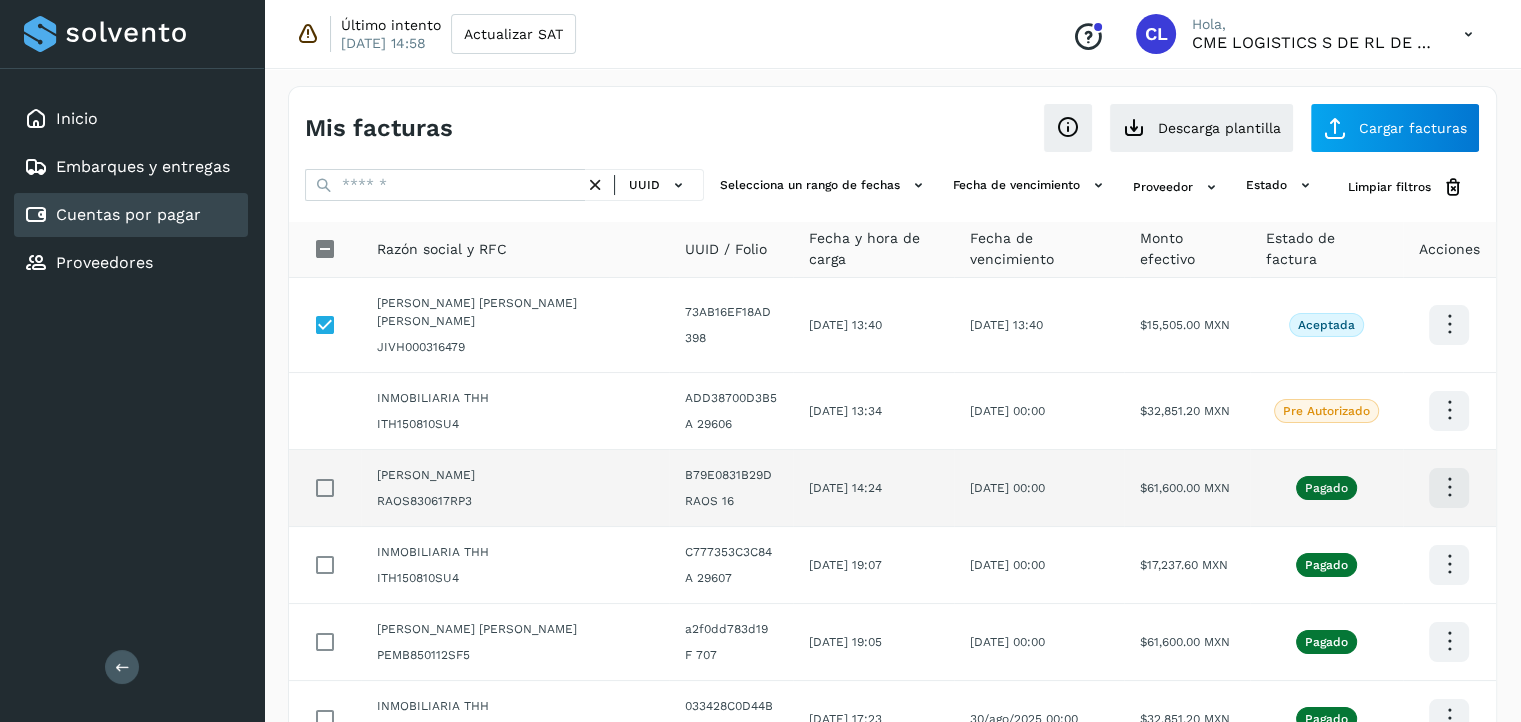 scroll, scrollTop: 519, scrollLeft: 0, axis: vertical 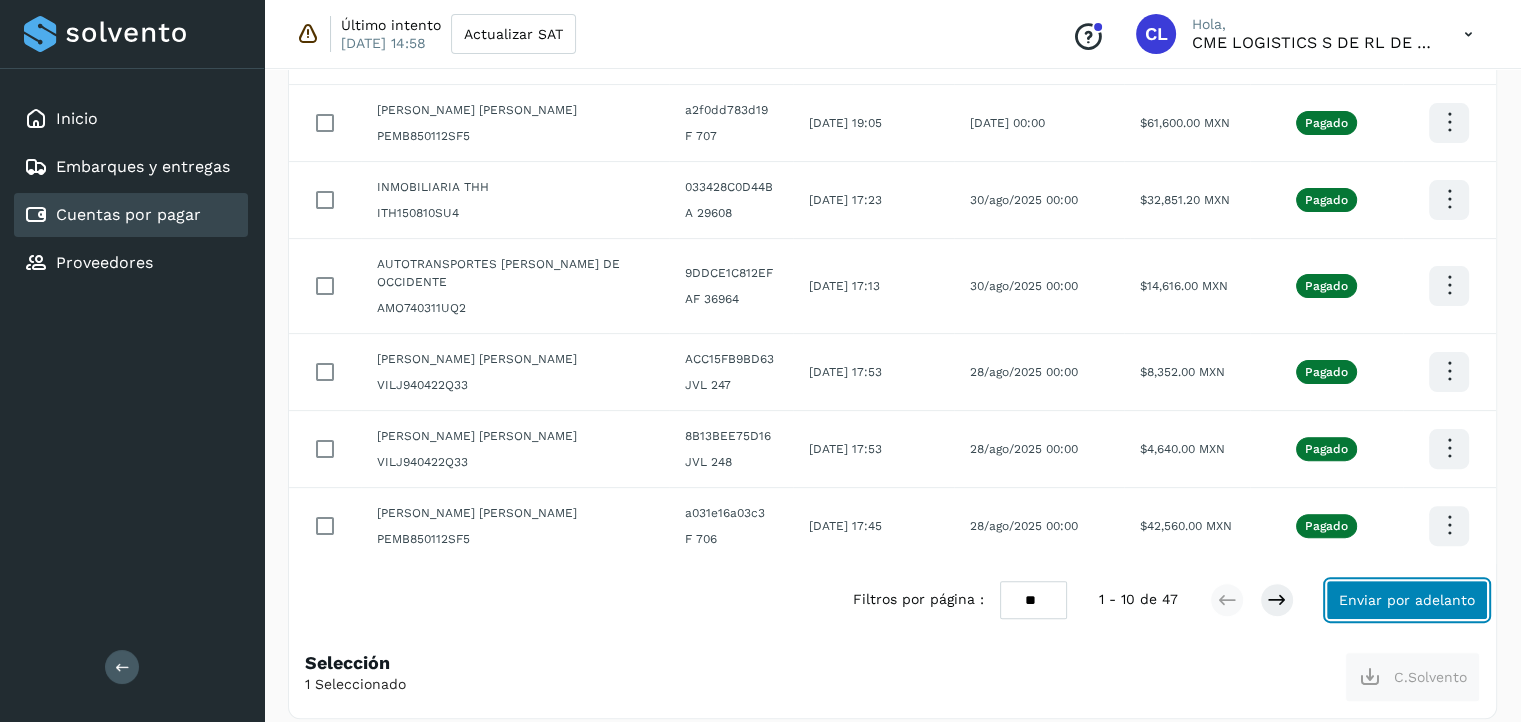 click on "Enviar por adelanto" 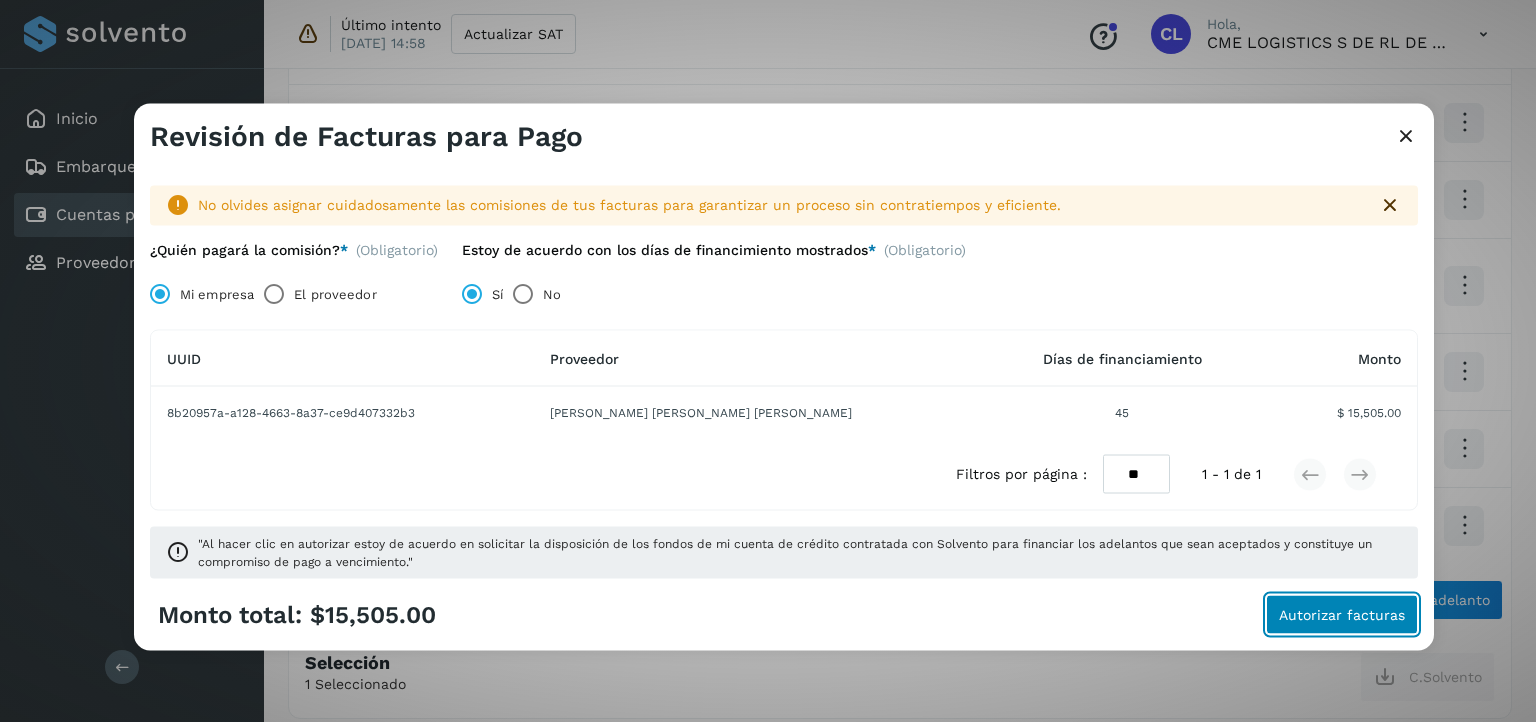 click on "Autorizar facturas" 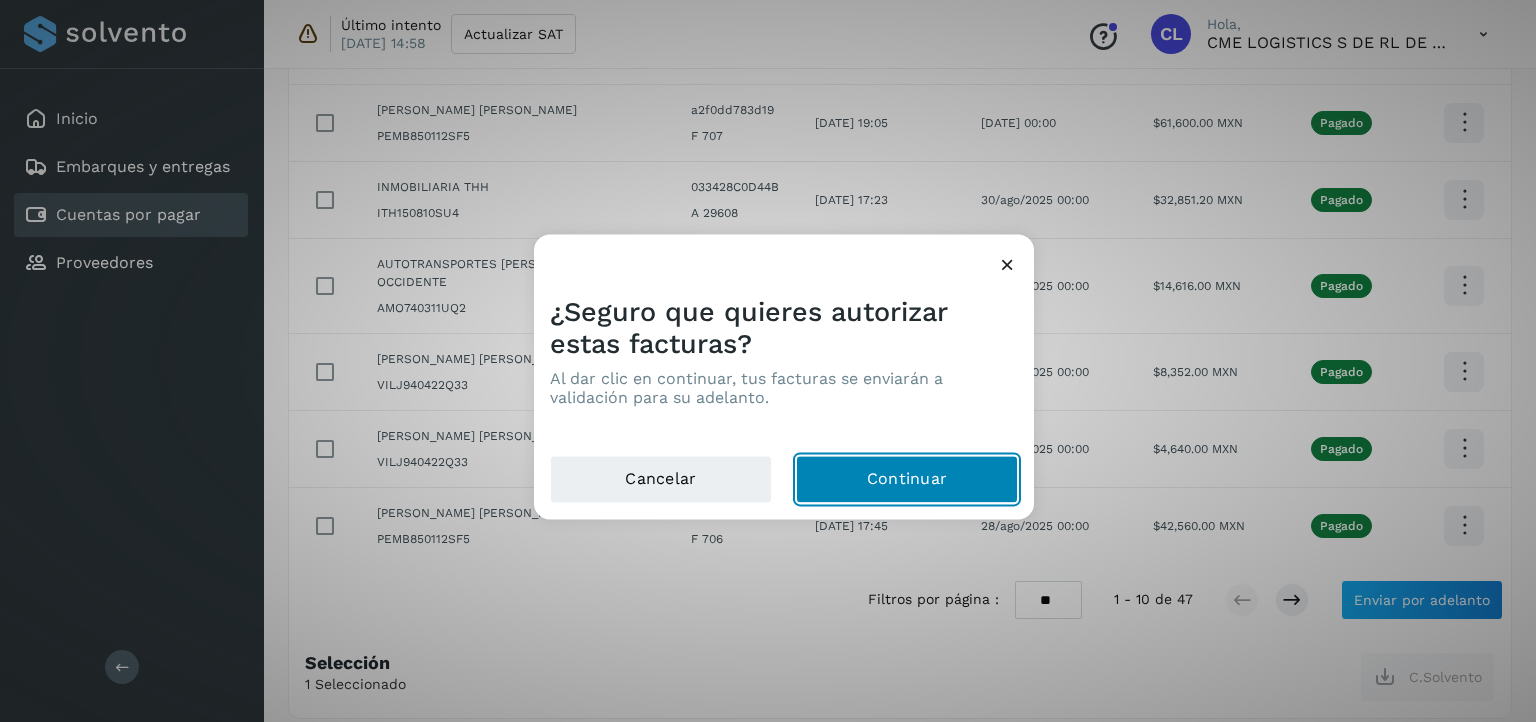 click on "Continuar" 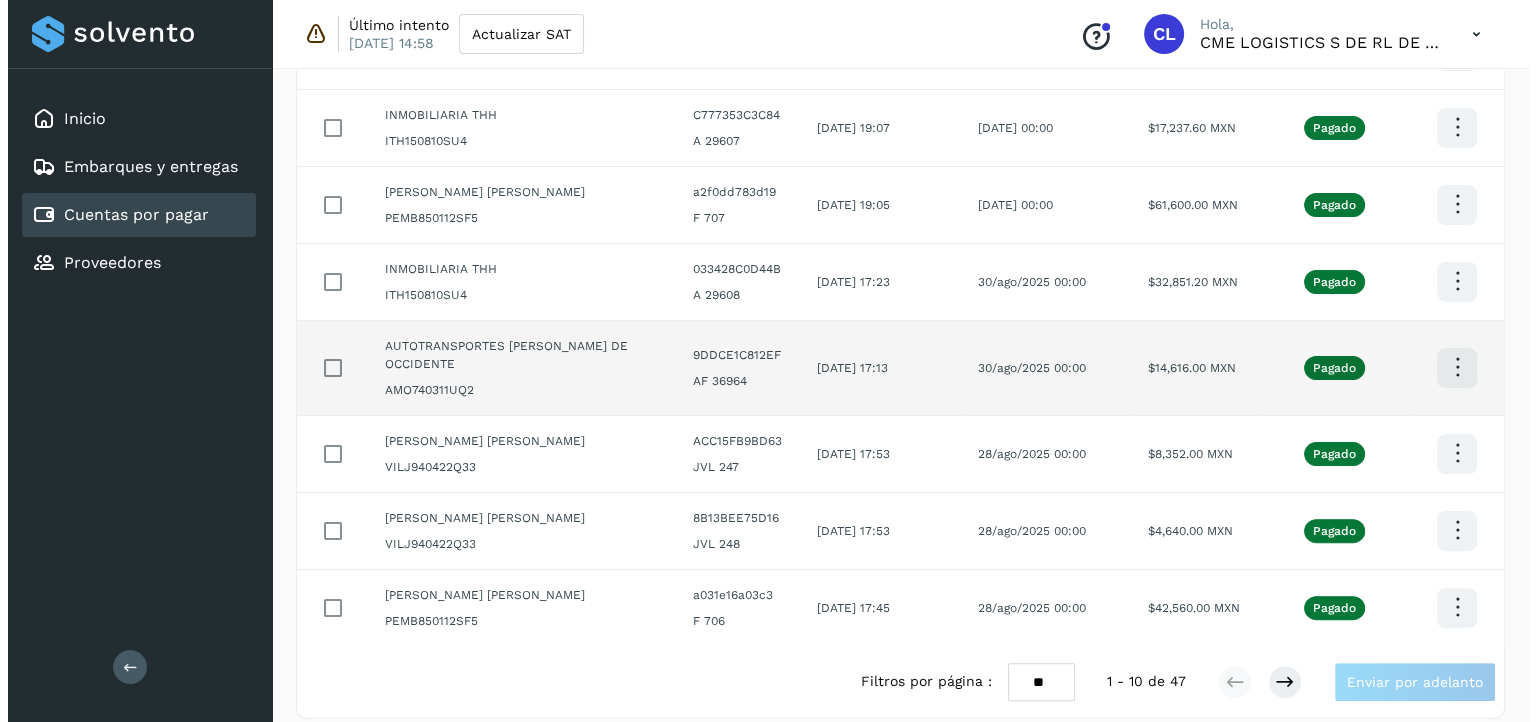 scroll, scrollTop: 0, scrollLeft: 0, axis: both 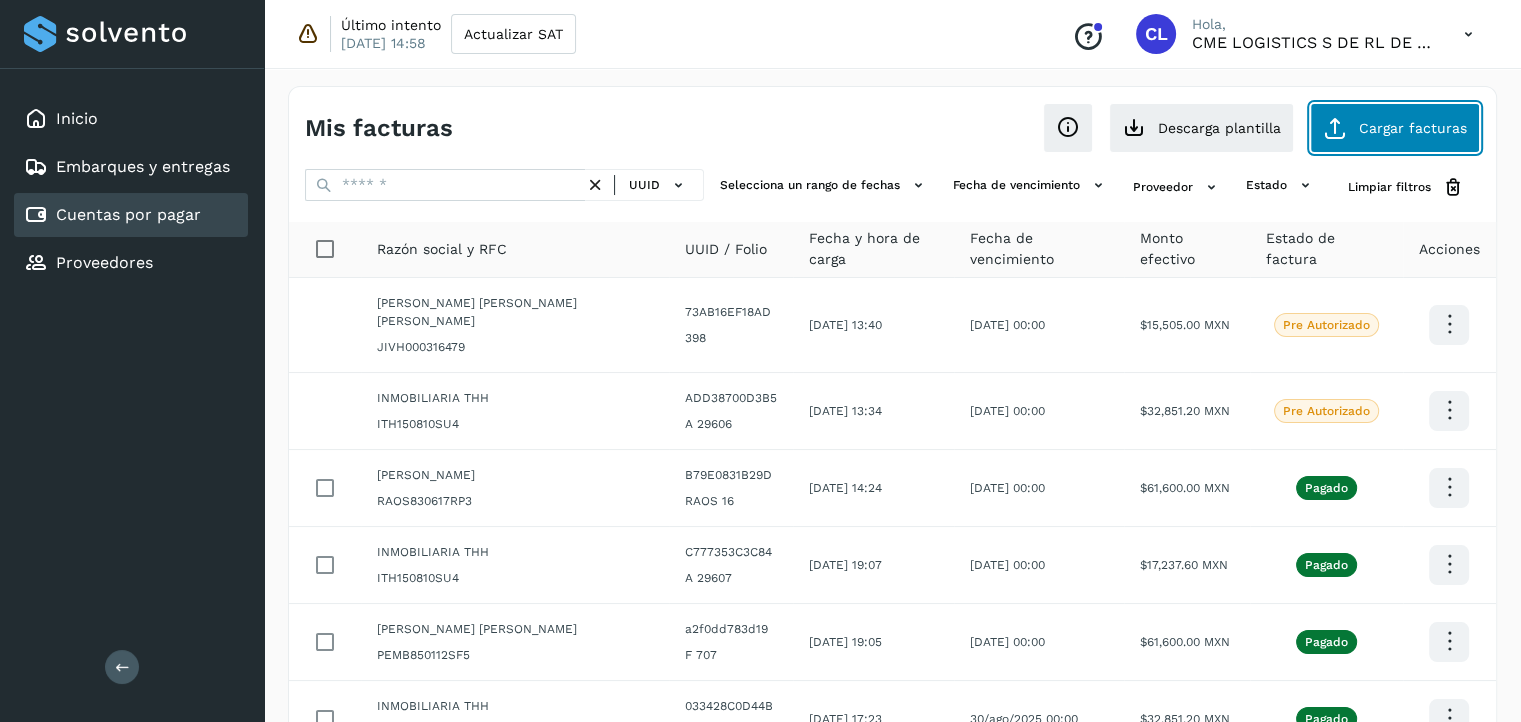 click on "Cargar facturas" 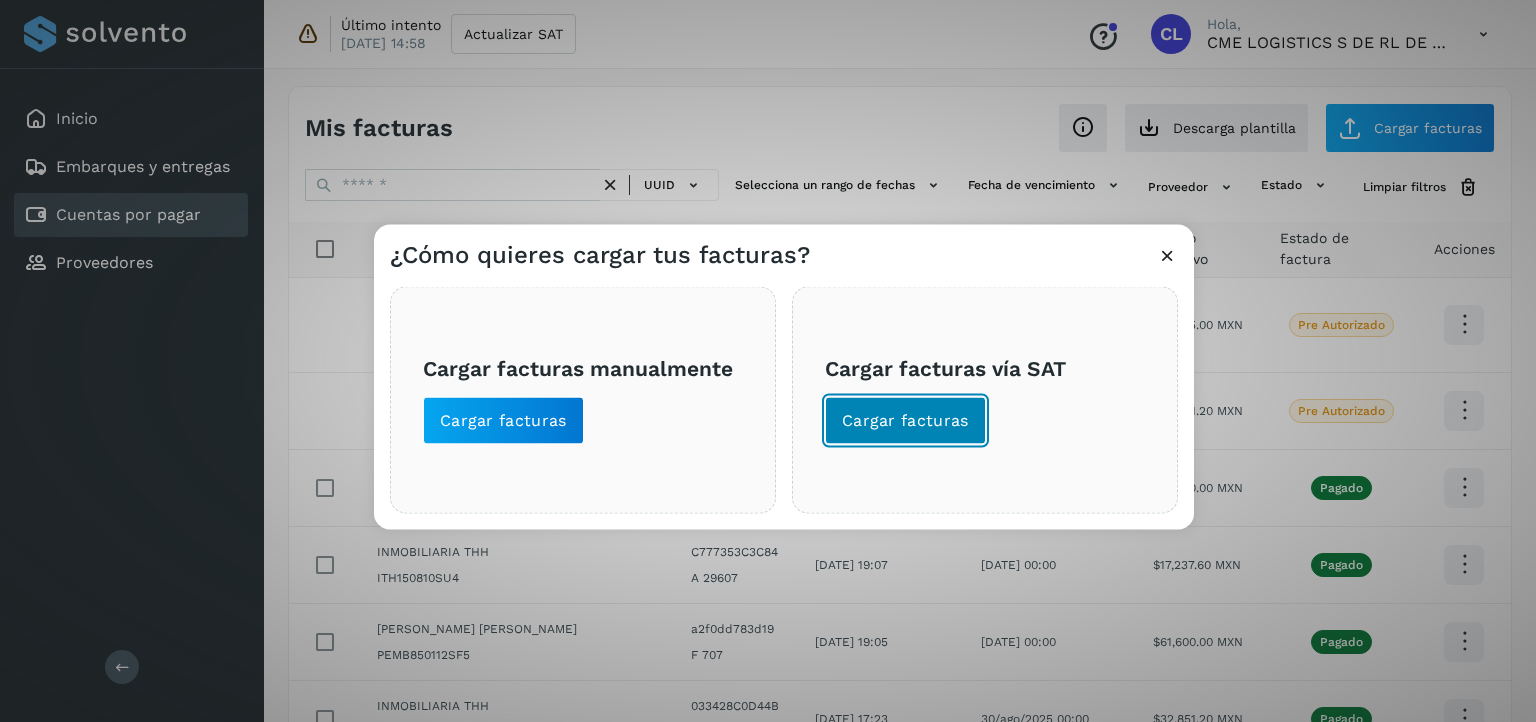 click on "Cargar facturas" 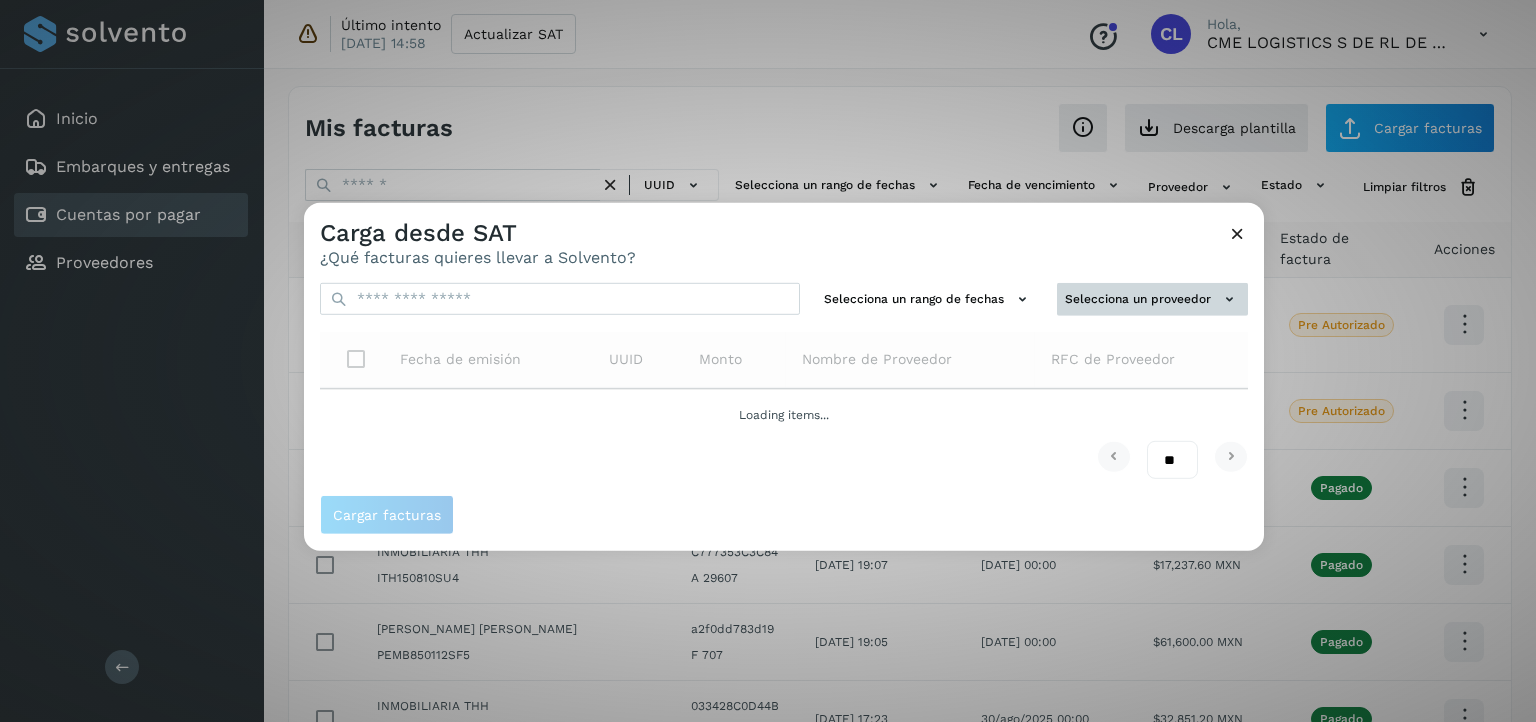 click on "Selecciona un proveedor" at bounding box center [1152, 299] 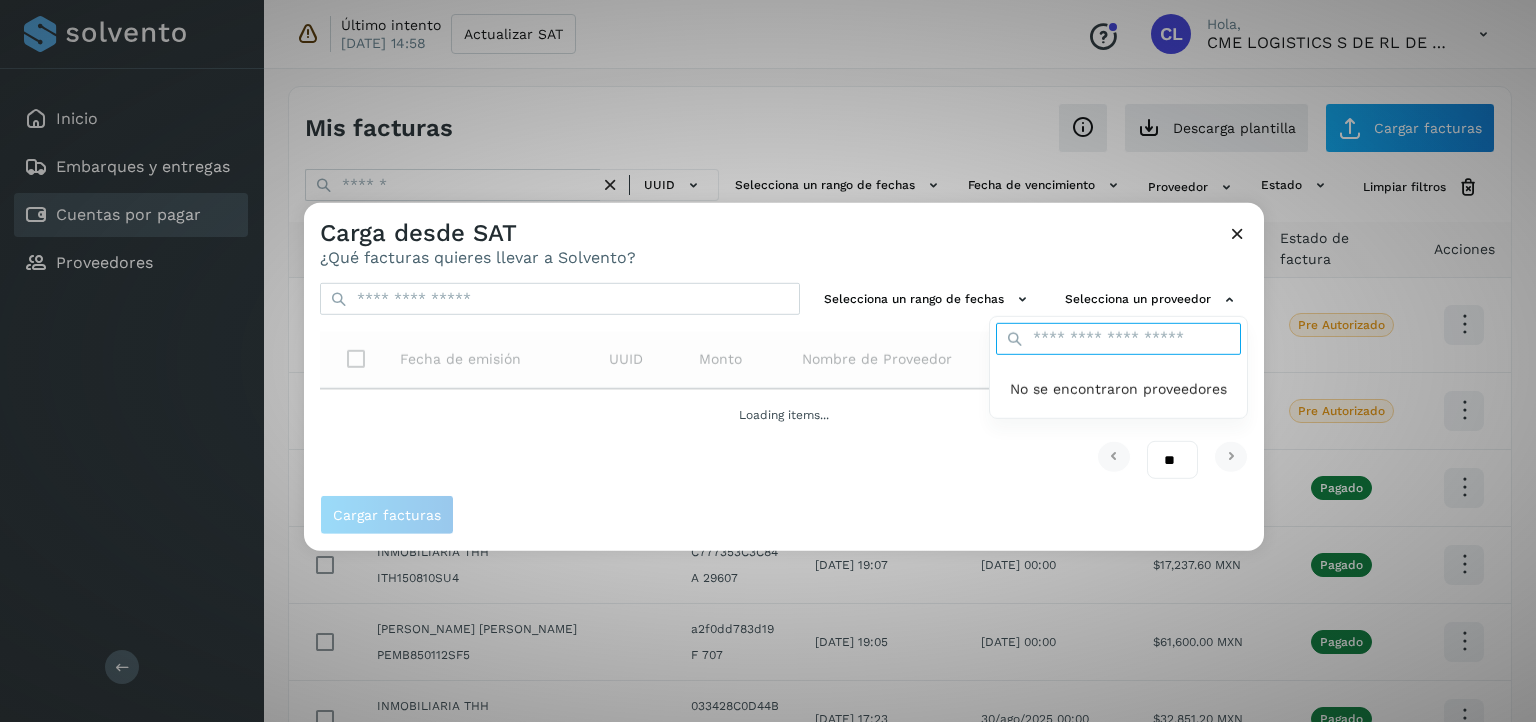 click at bounding box center (1118, 339) 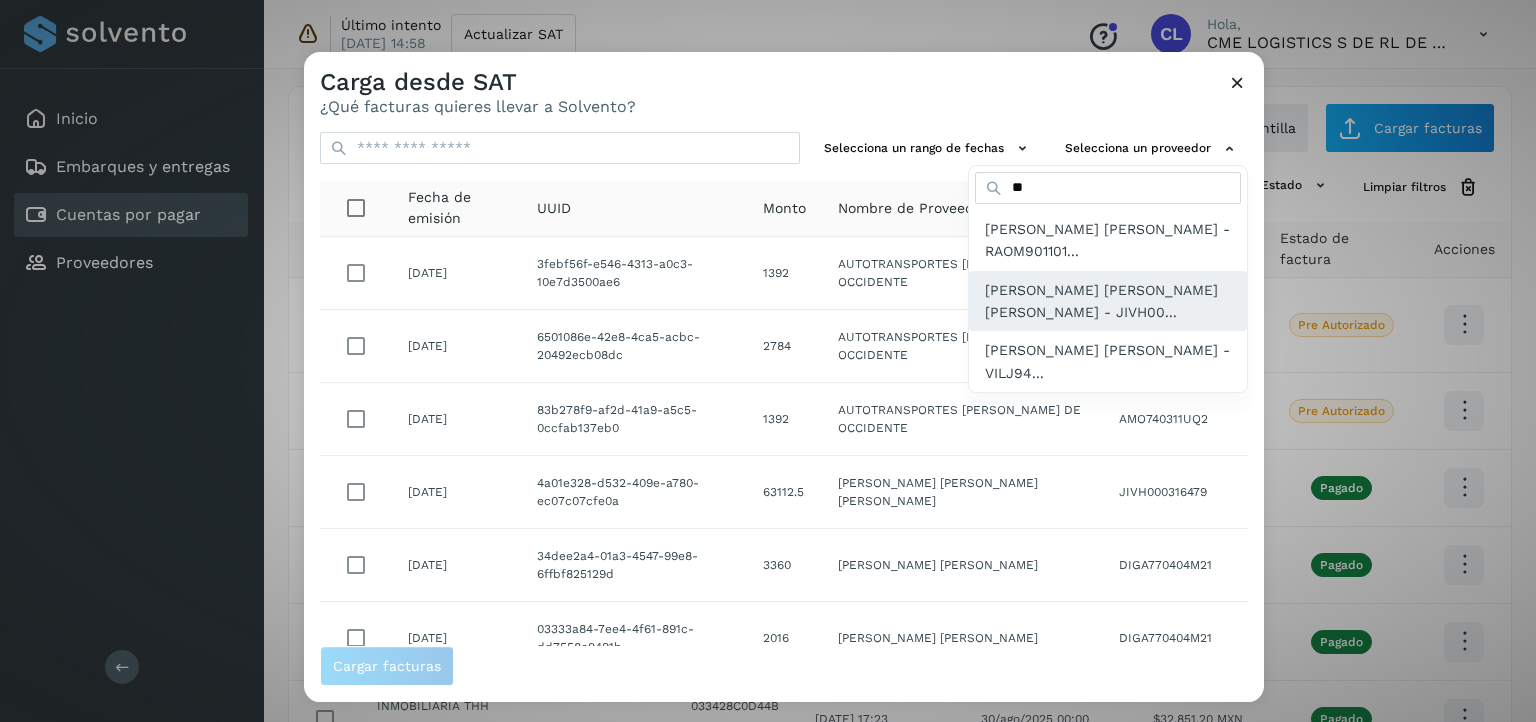 click on "HANNIA ESTEFANIA JIMENEZ VIRGEN - JIVH00..." at bounding box center (1108, 301) 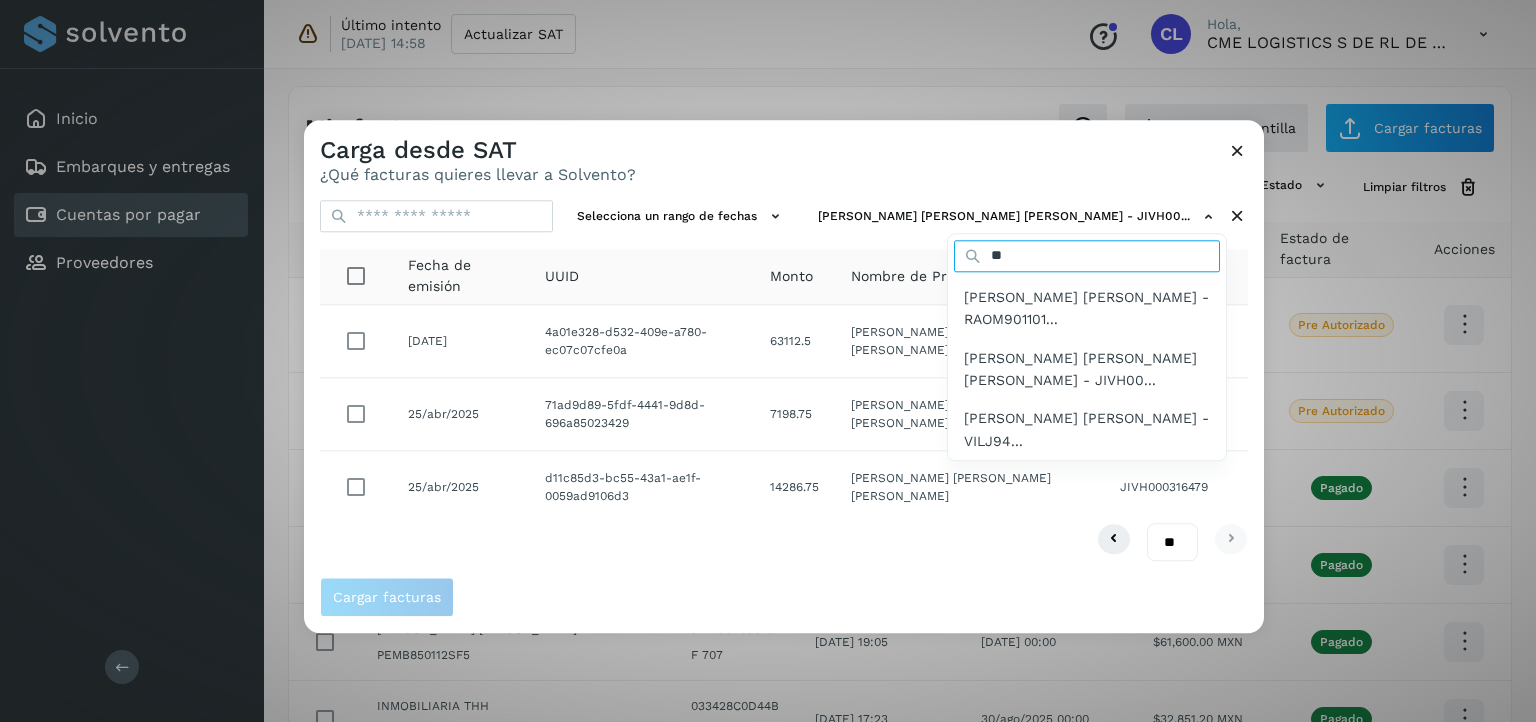 click on "**" at bounding box center [1087, 256] 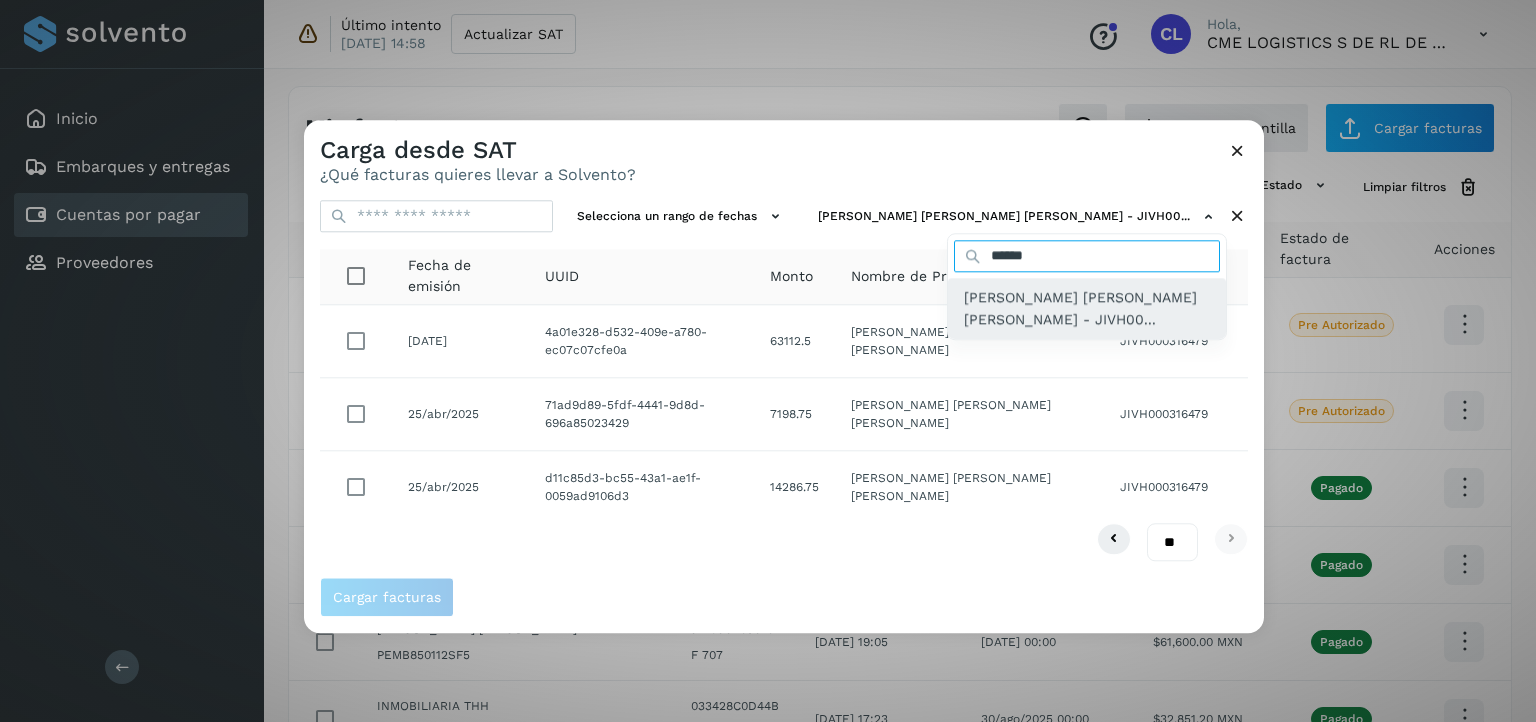 type on "******" 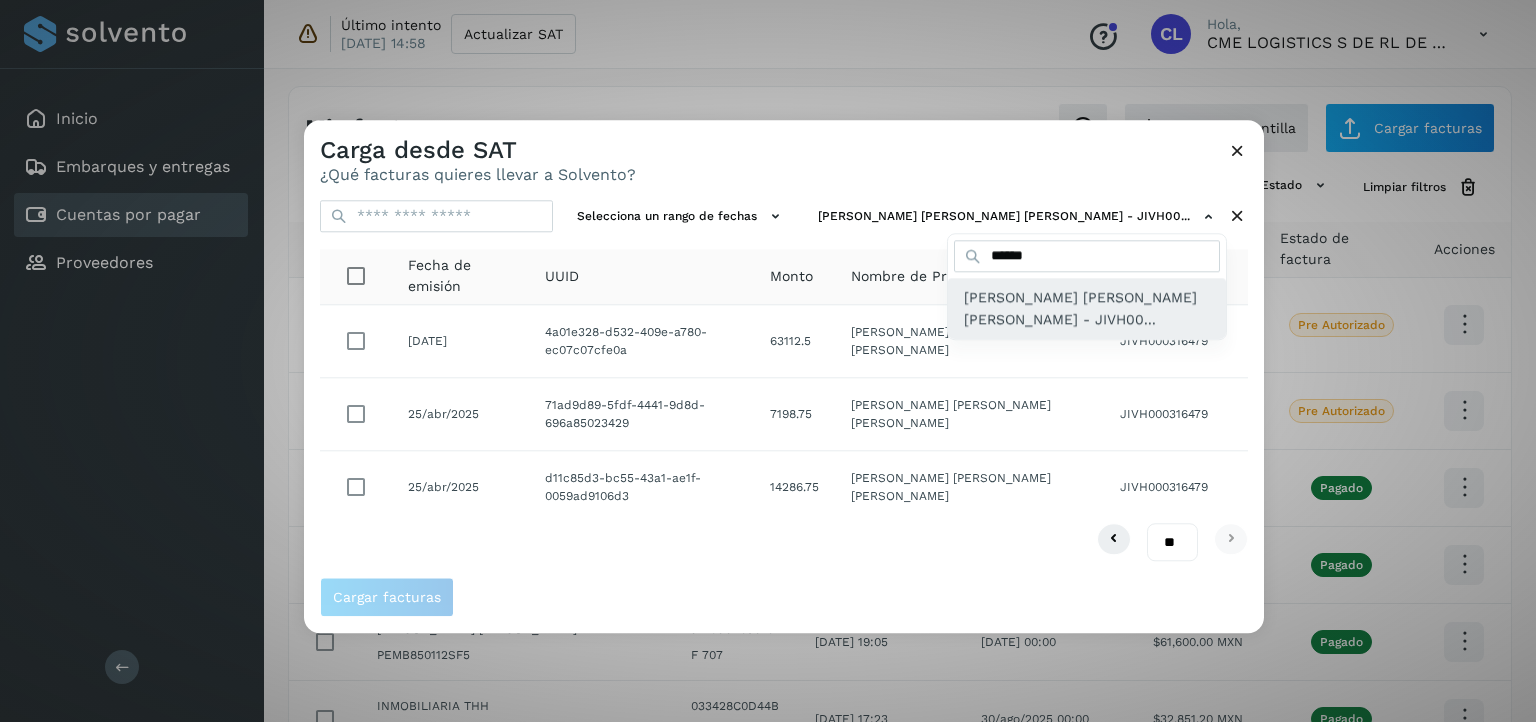 click on "HANNIA ESTEFANIA JIMENEZ VIRGEN - JIVH00..." at bounding box center [1087, 308] 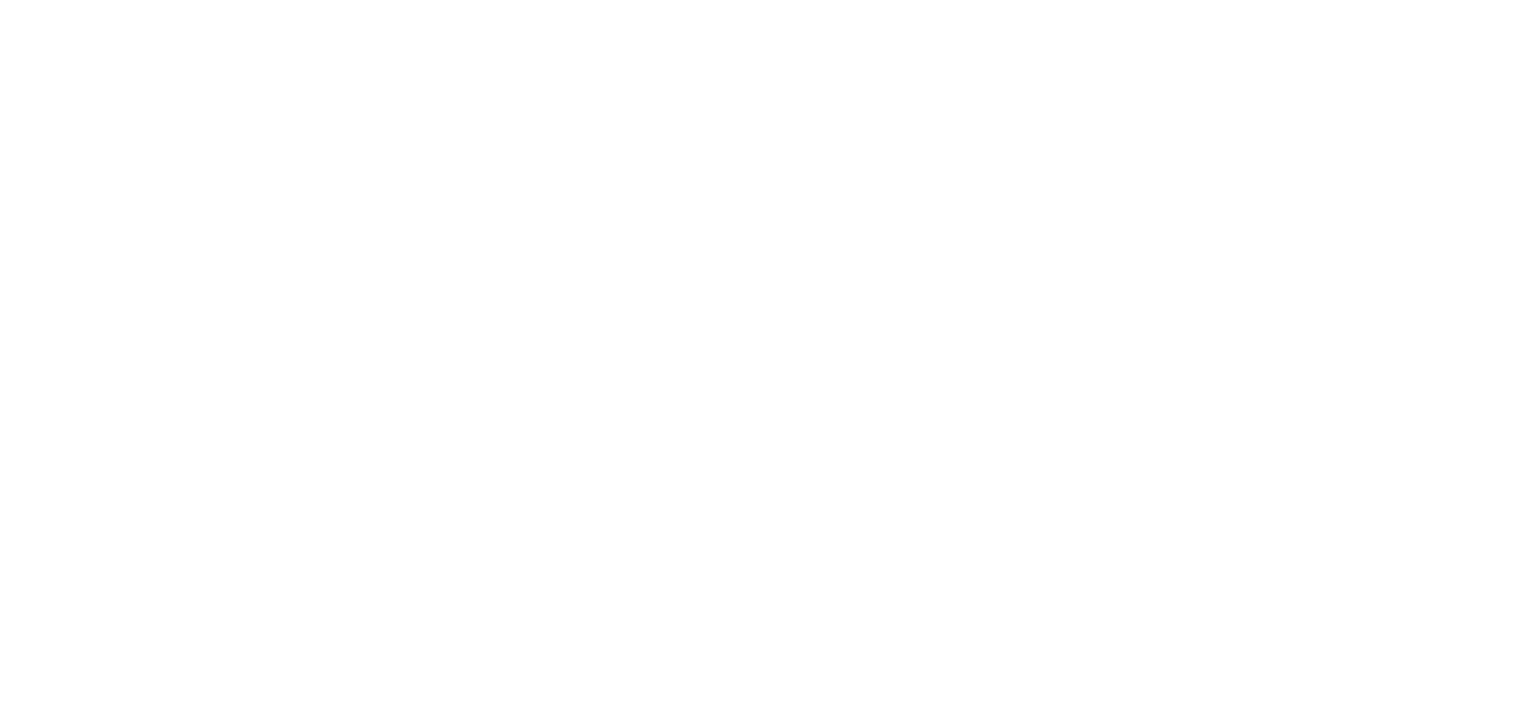 scroll, scrollTop: 0, scrollLeft: 0, axis: both 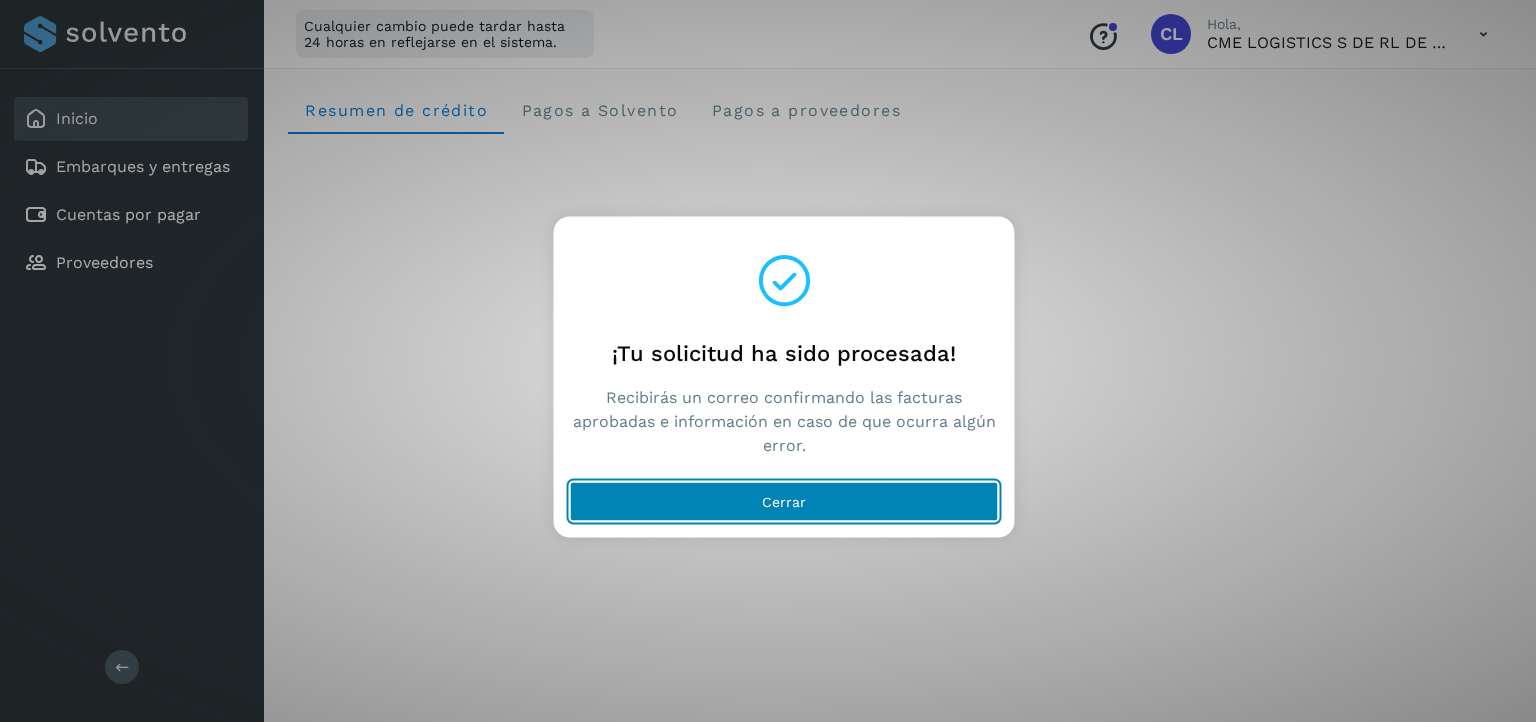 click on "Cerrar" 